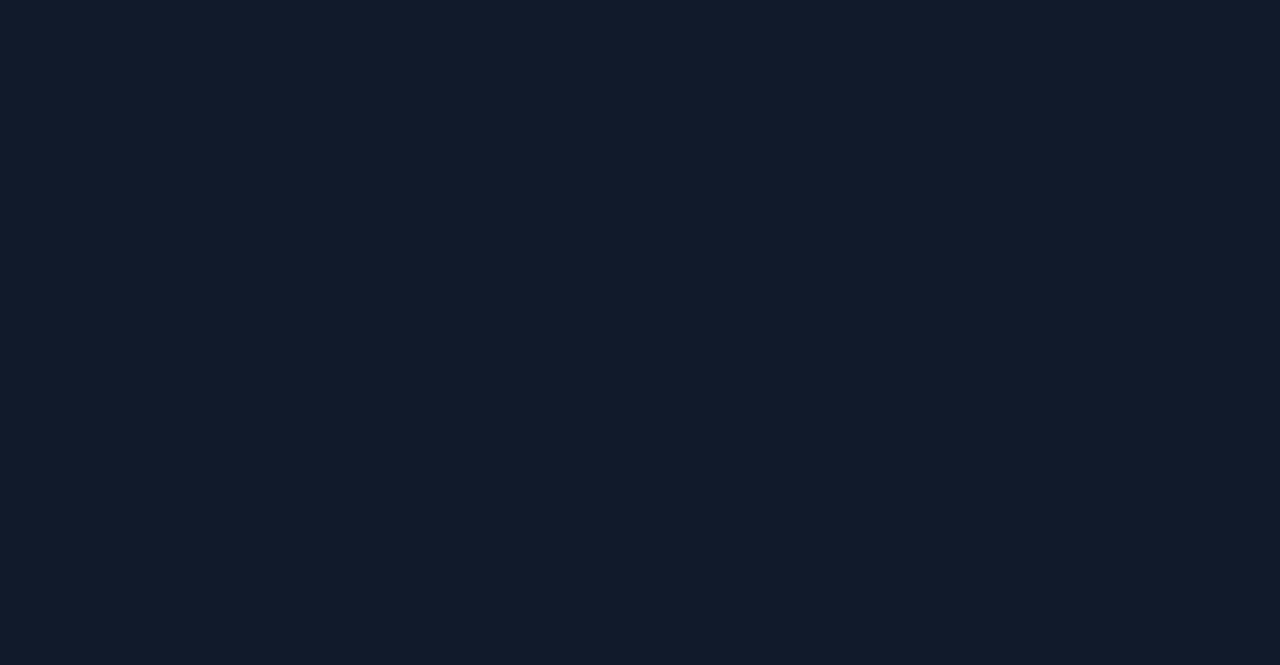 scroll, scrollTop: 0, scrollLeft: 0, axis: both 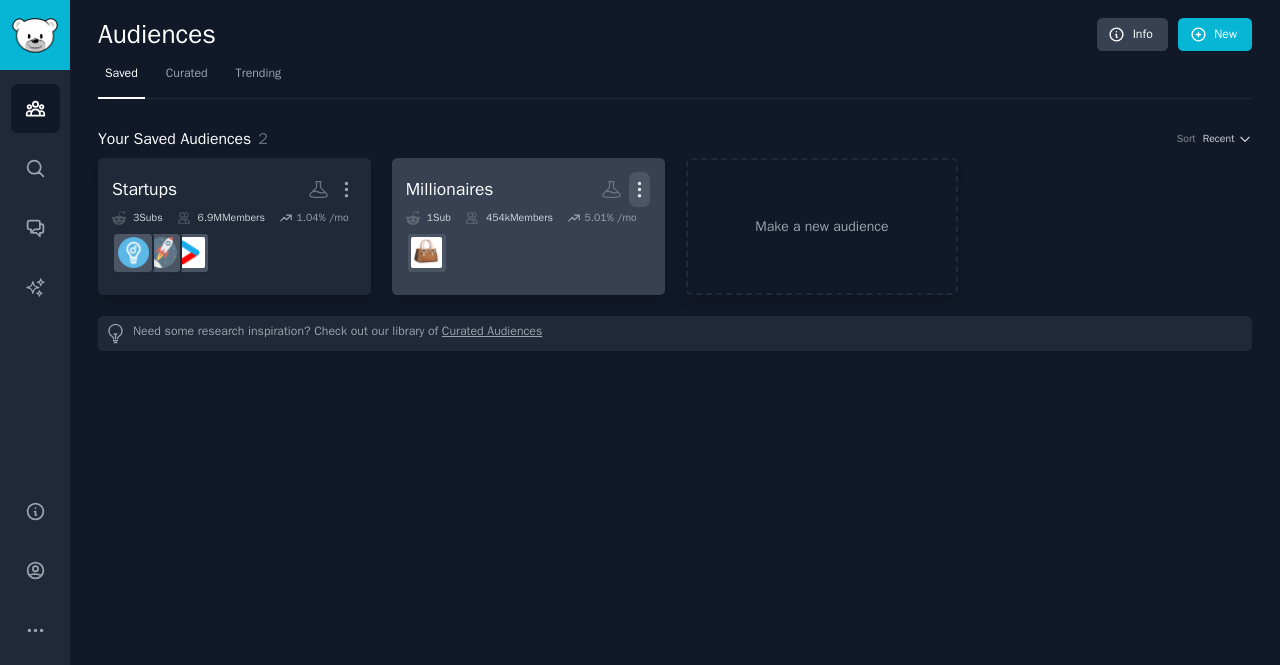 click 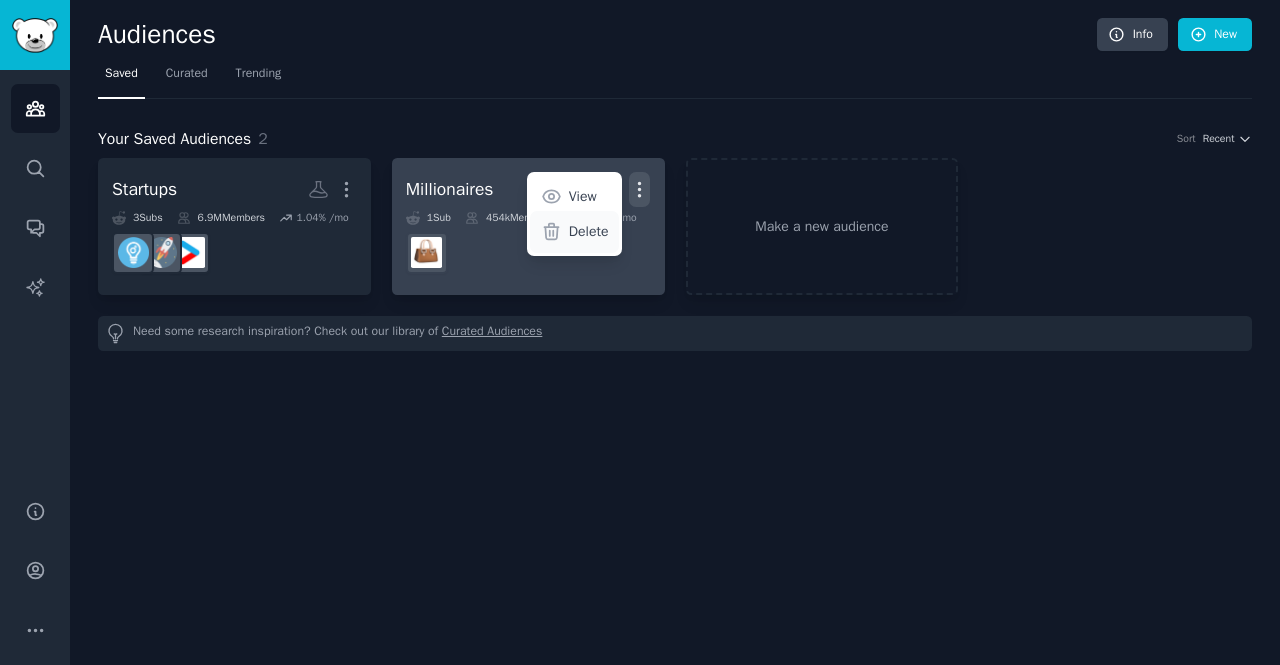 click on "Delete" at bounding box center (589, 231) 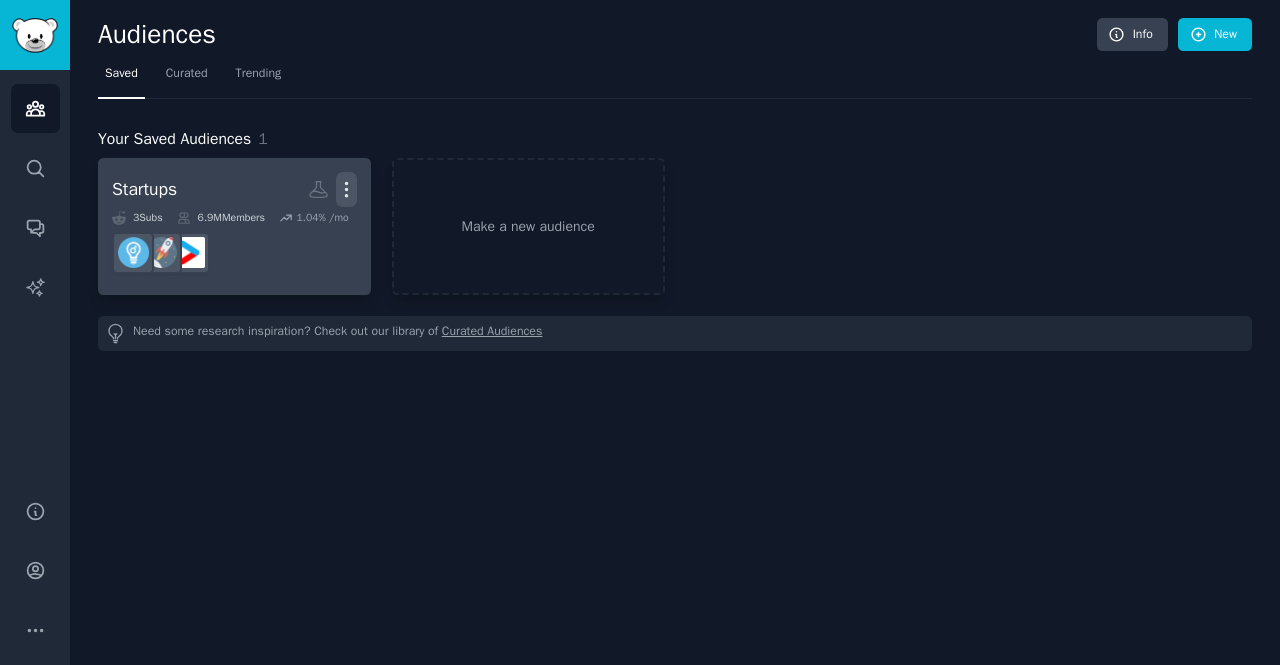 click 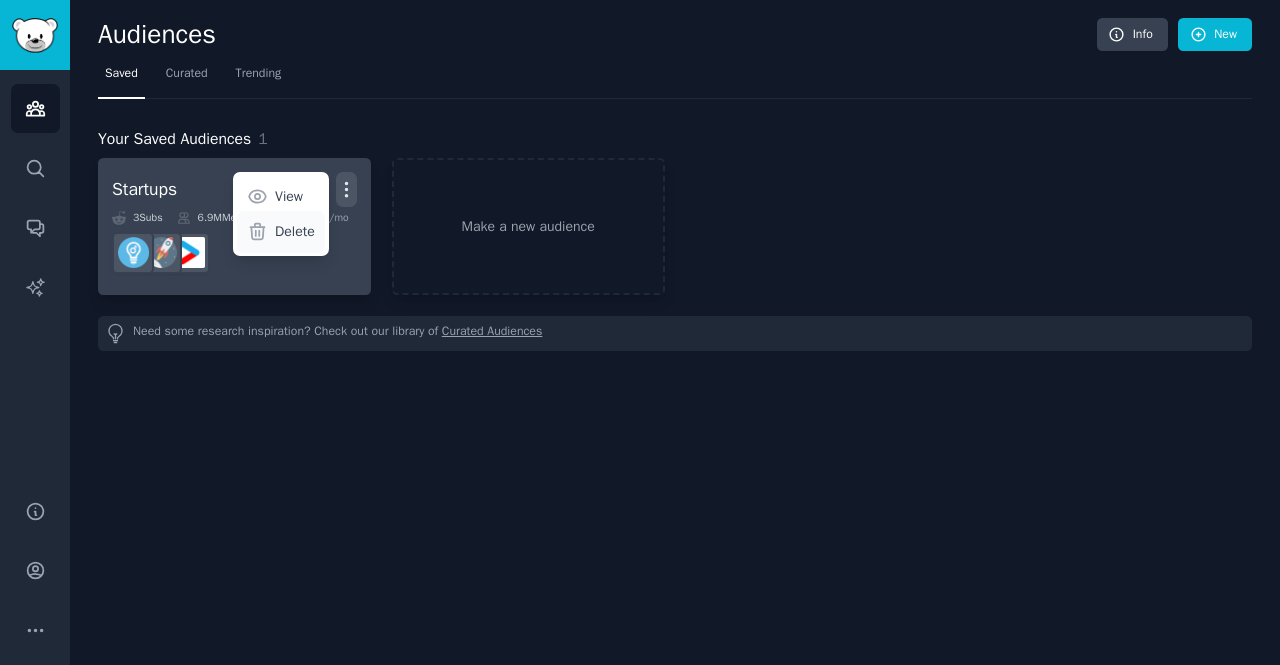 click on "Delete" at bounding box center [295, 231] 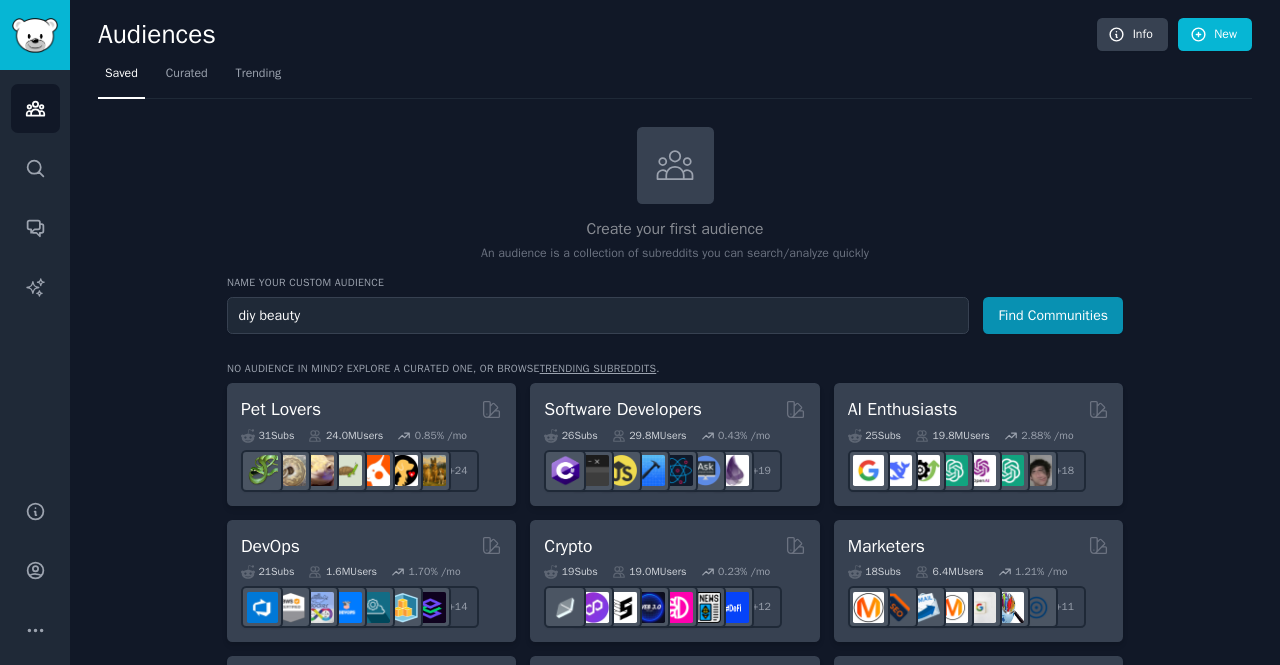 type on "diy beauty" 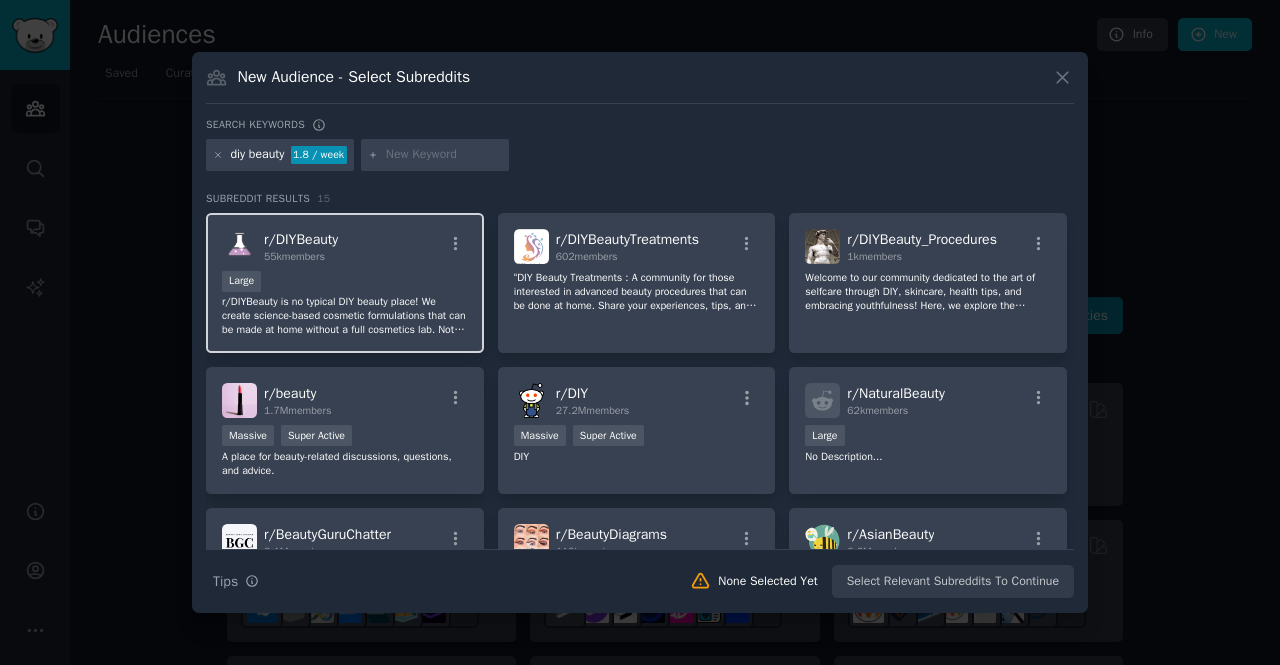 click on "r/DIYBeauty is no typical DIY beauty place! We create science-based cosmetic formulations that can be made at home without a full cosmetics lab. Not a general purpose skincare subreddit. Formulations posted here may not be used for profit." at bounding box center [345, 316] 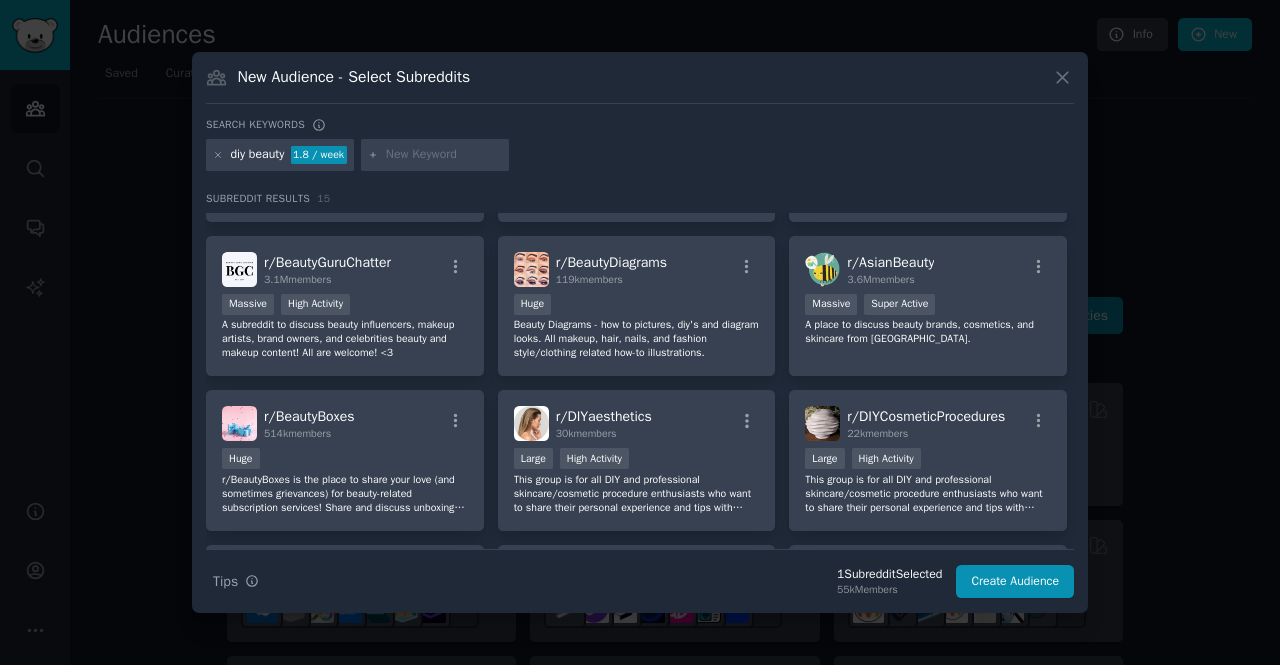 scroll, scrollTop: 279, scrollLeft: 0, axis: vertical 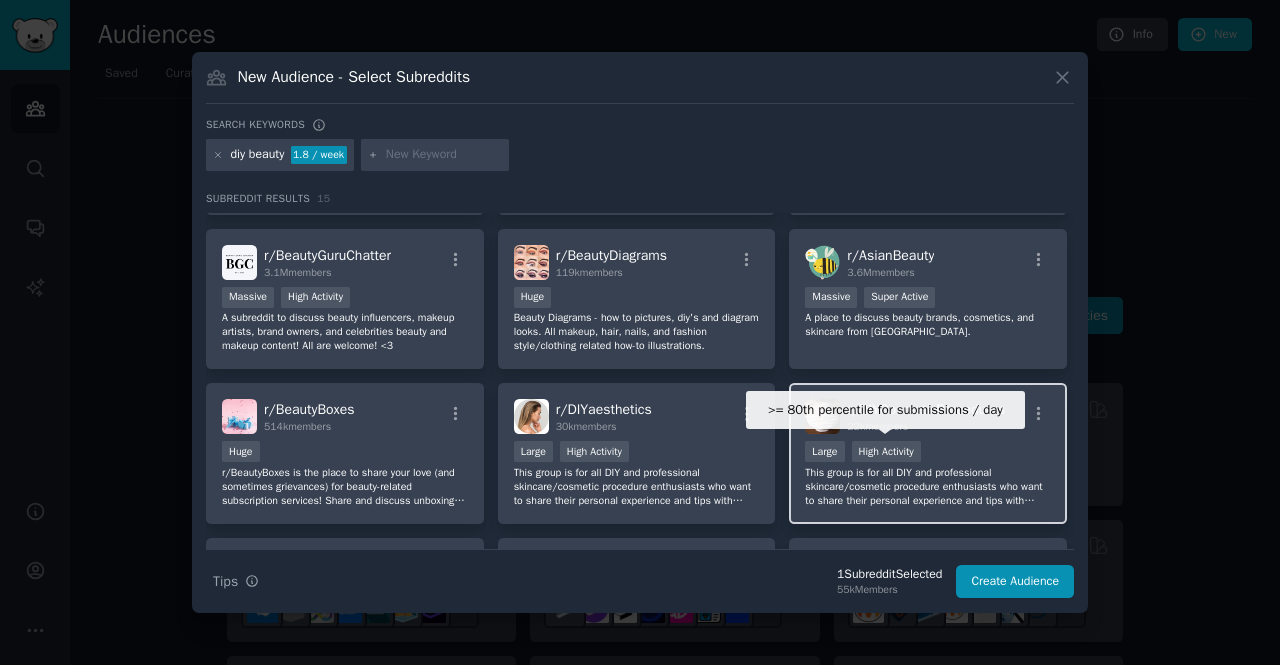 click on "High Activity" at bounding box center (886, 451) 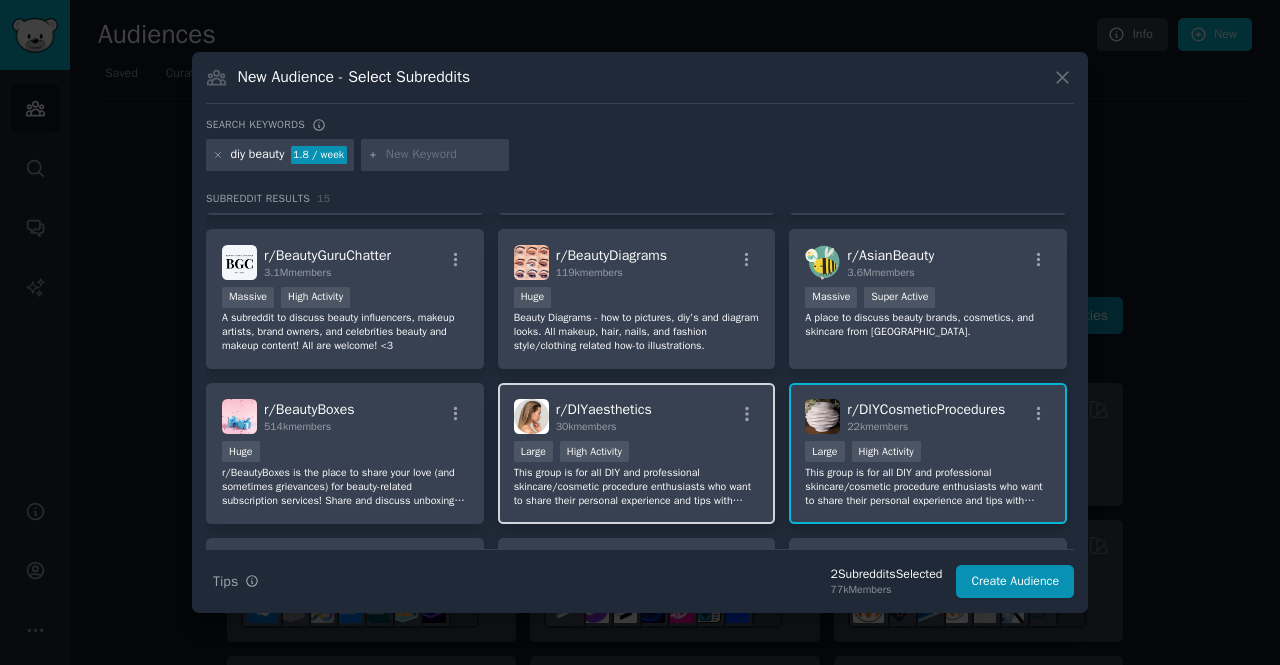 click on "This group is for all DIY and professional skincare/cosmetic procedure enthusiasts who want to share their personal experience and tips with others in the spirit of education and self-improvement. **Please use the information here at your own risk. We are not a replacement for licensed medical professionals** When requesting access please answer the following: How did you find this community? Describe your experience/interest in DIY to help us understand your reasons for wanting to join." at bounding box center (637, 487) 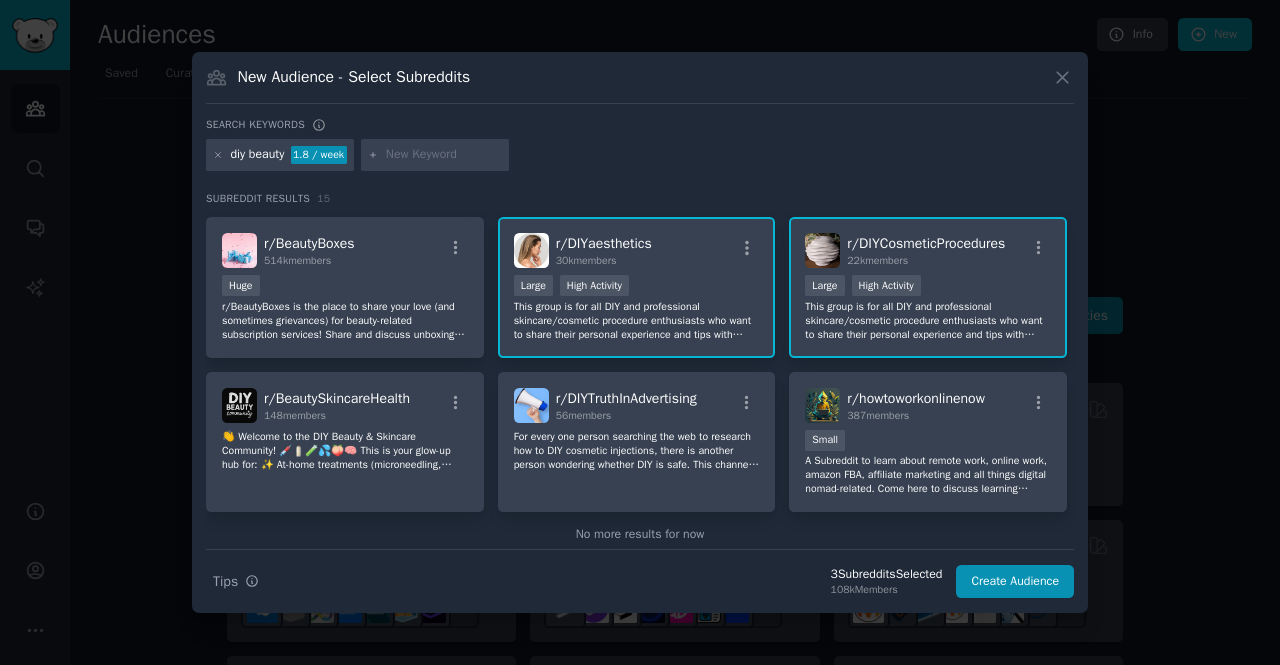scroll, scrollTop: 478, scrollLeft: 0, axis: vertical 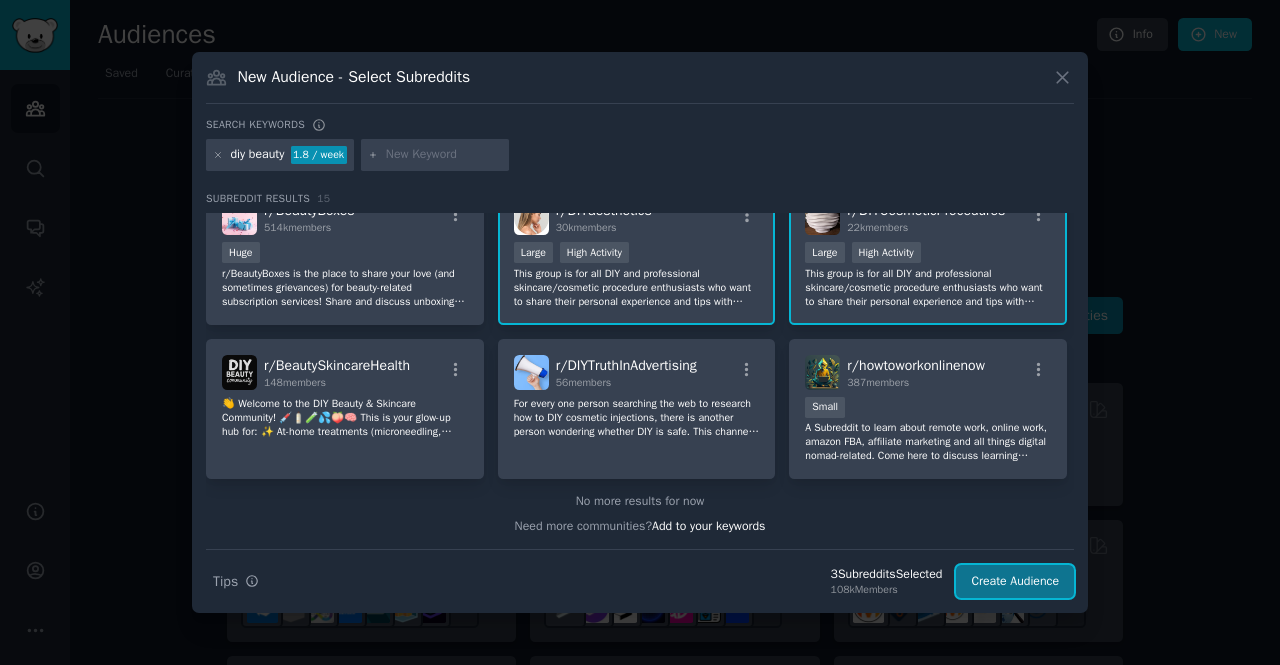 click on "Create Audience" at bounding box center [1015, 582] 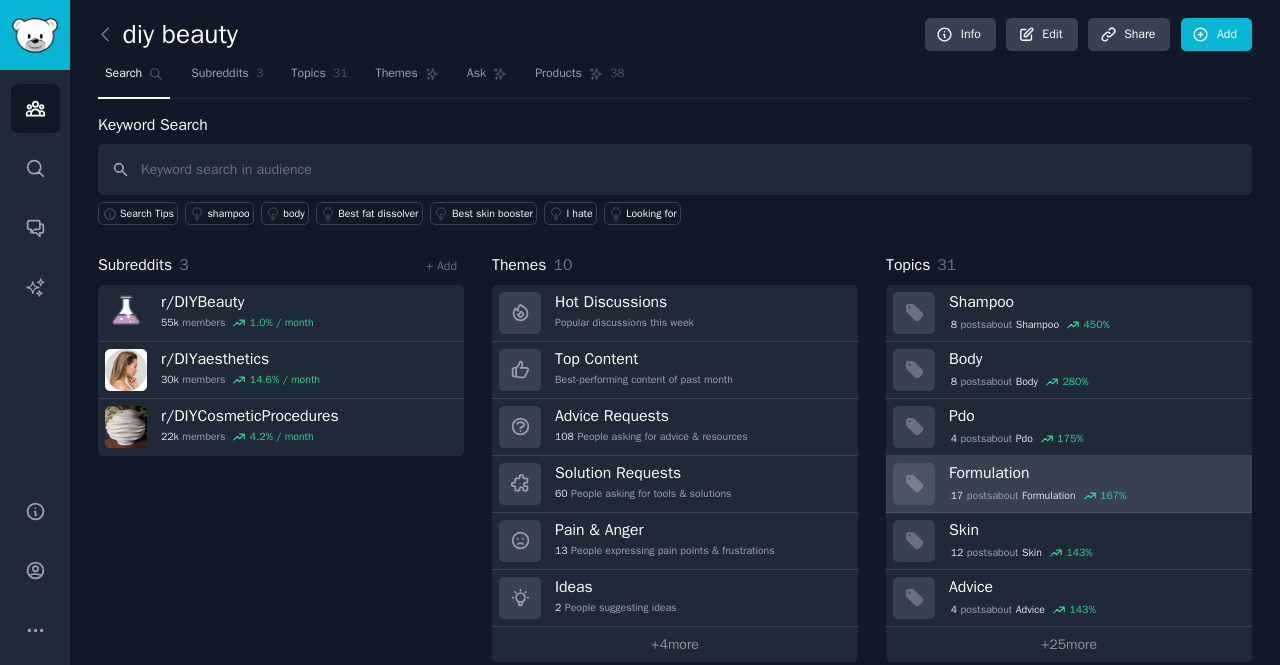 scroll, scrollTop: 20, scrollLeft: 0, axis: vertical 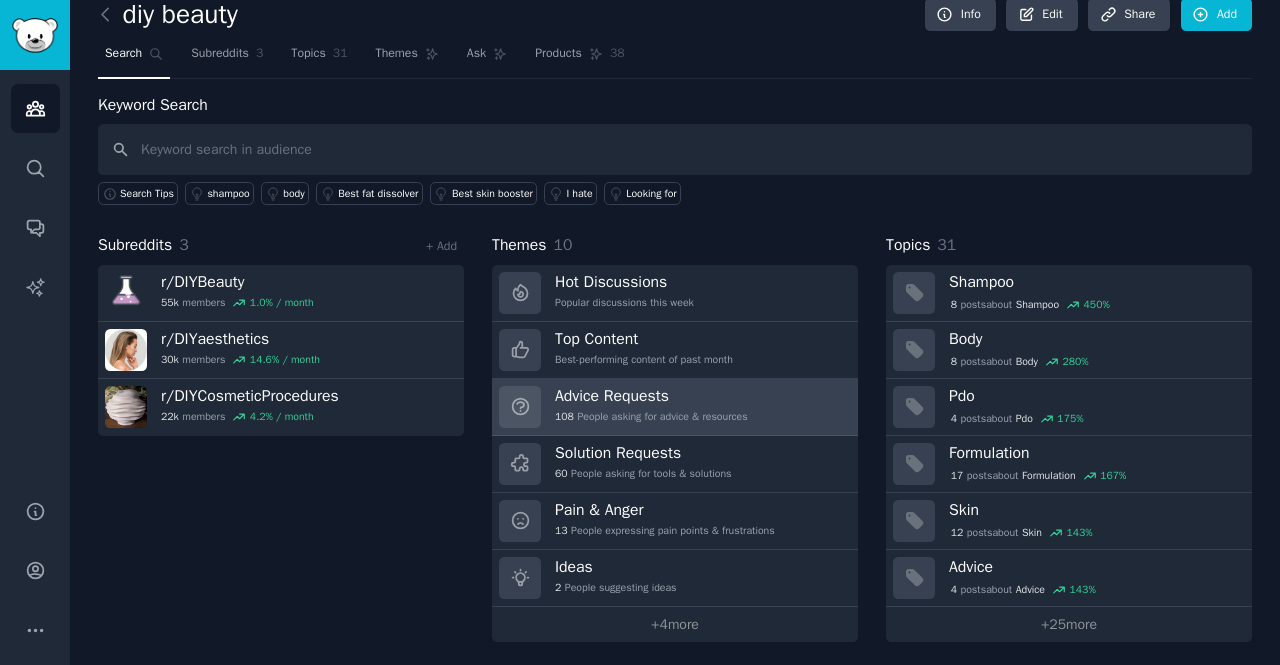 click on "Advice Requests" at bounding box center (651, 396) 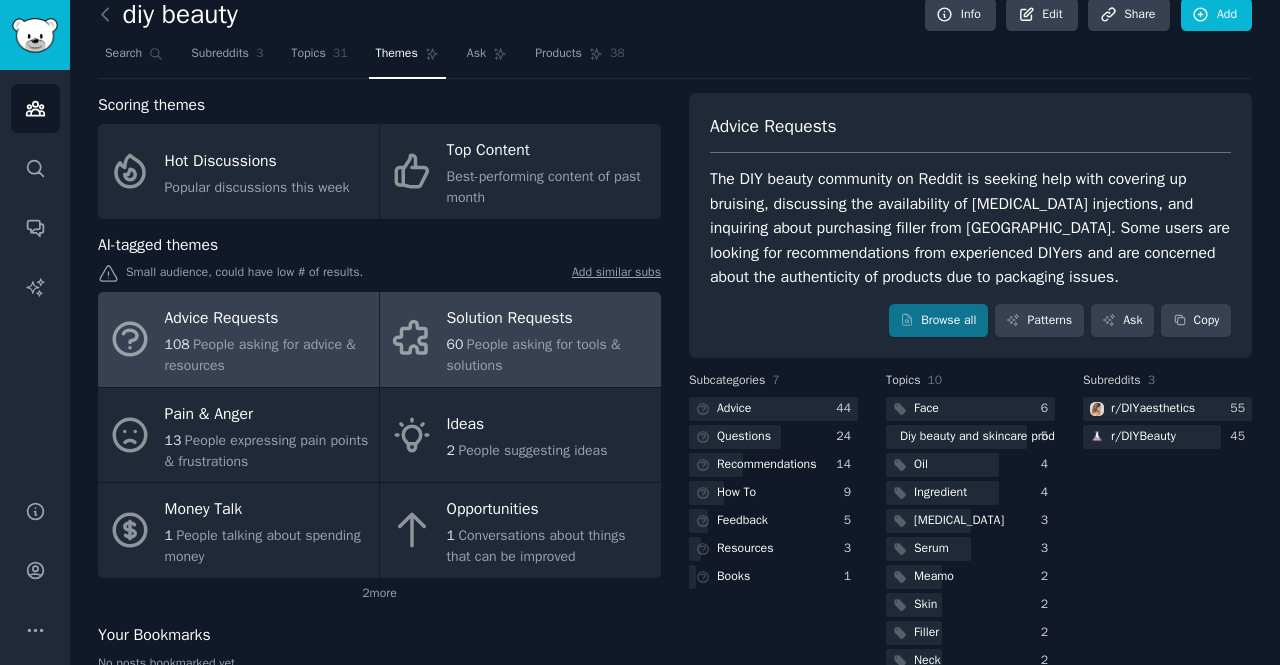 click on "Solution Requests" at bounding box center (549, 319) 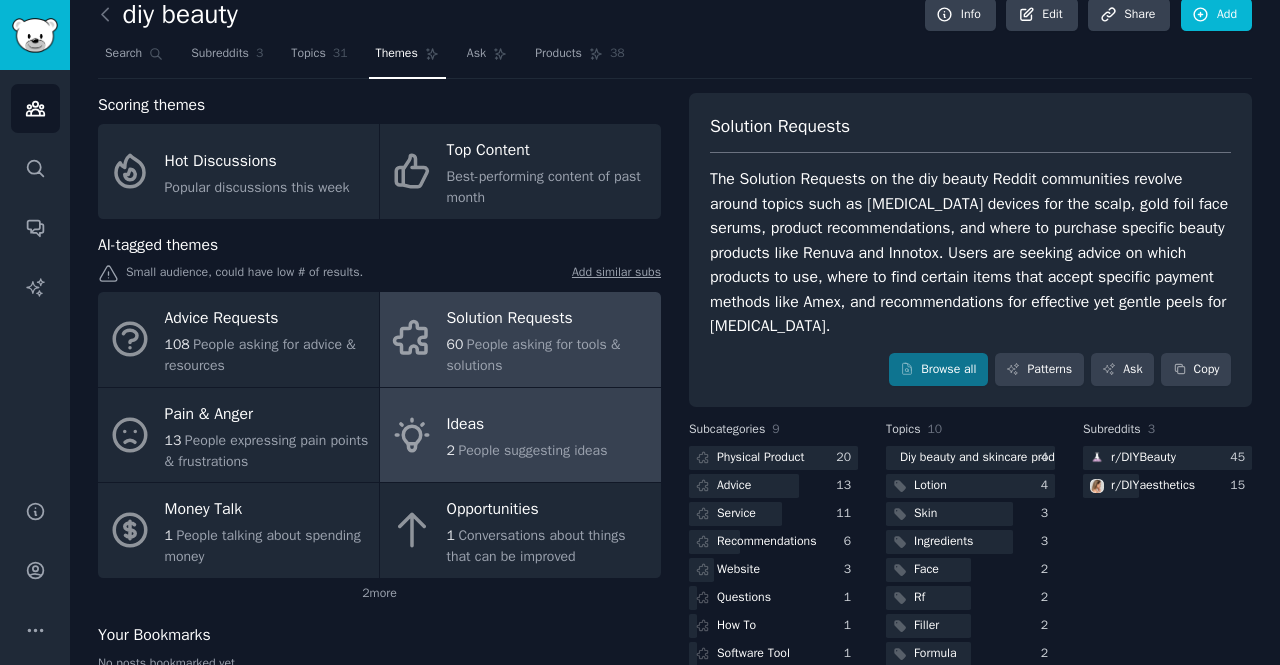 click on "Ideas" at bounding box center (527, 425) 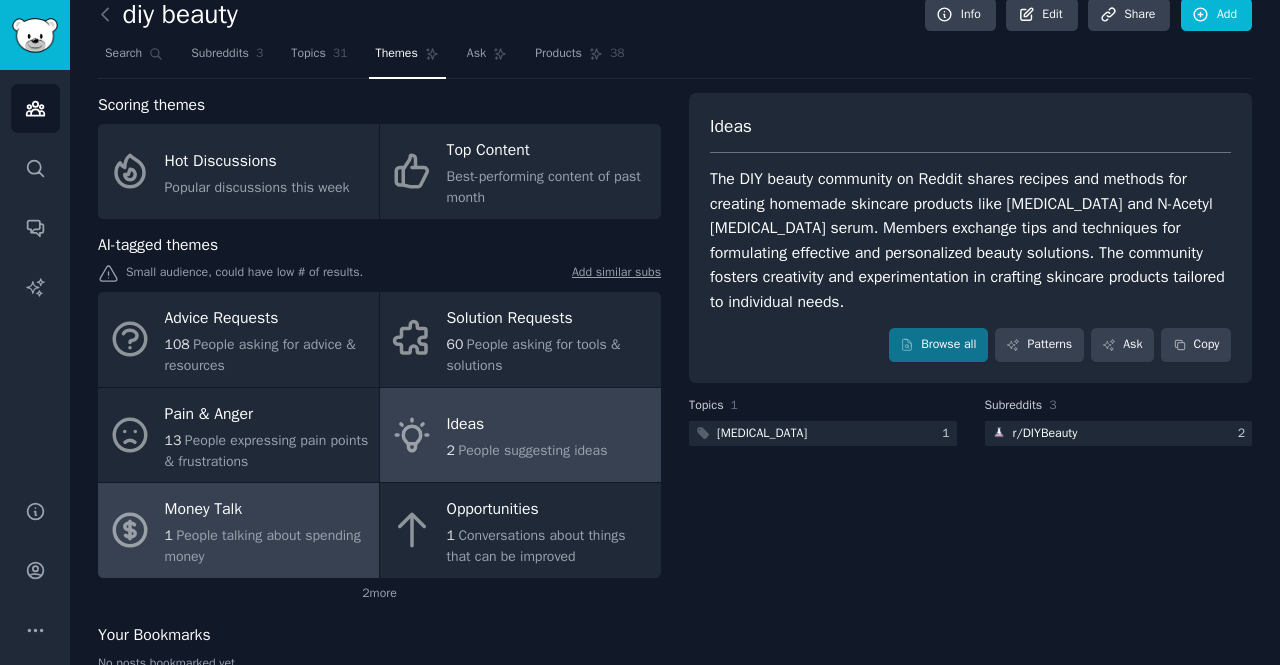 click on "Money Talk 1 People talking about spending money" at bounding box center (238, 530) 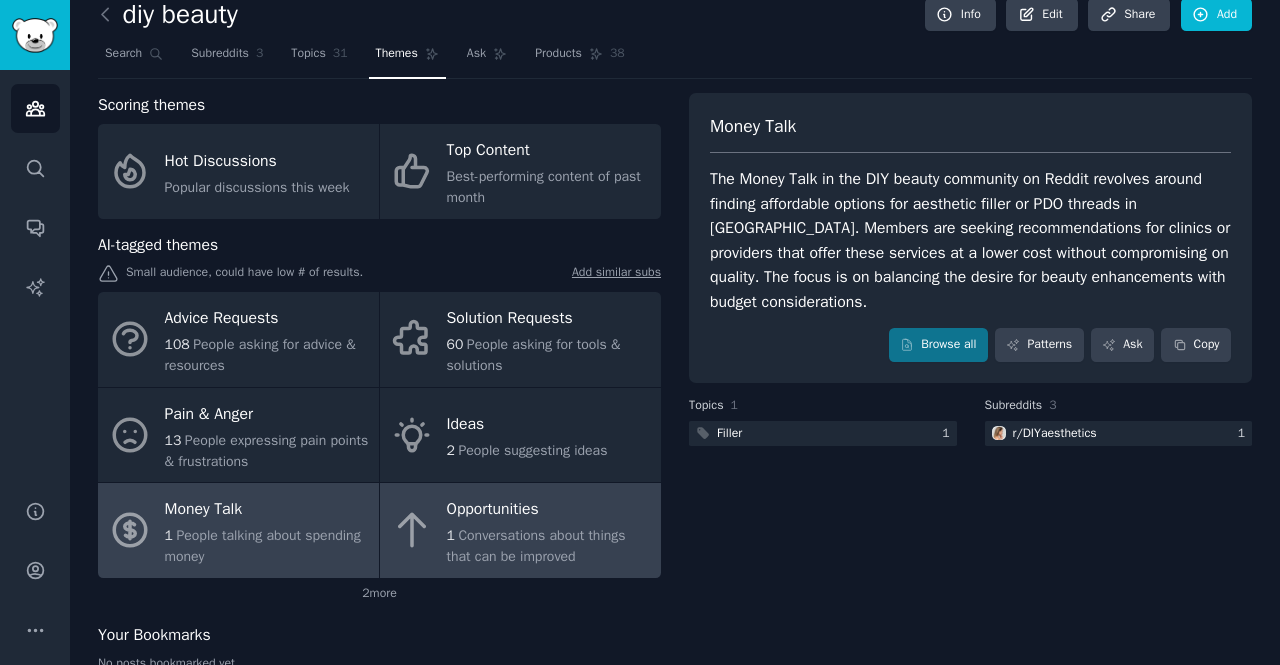 click on "Conversations about things that can be improved" at bounding box center (536, 546) 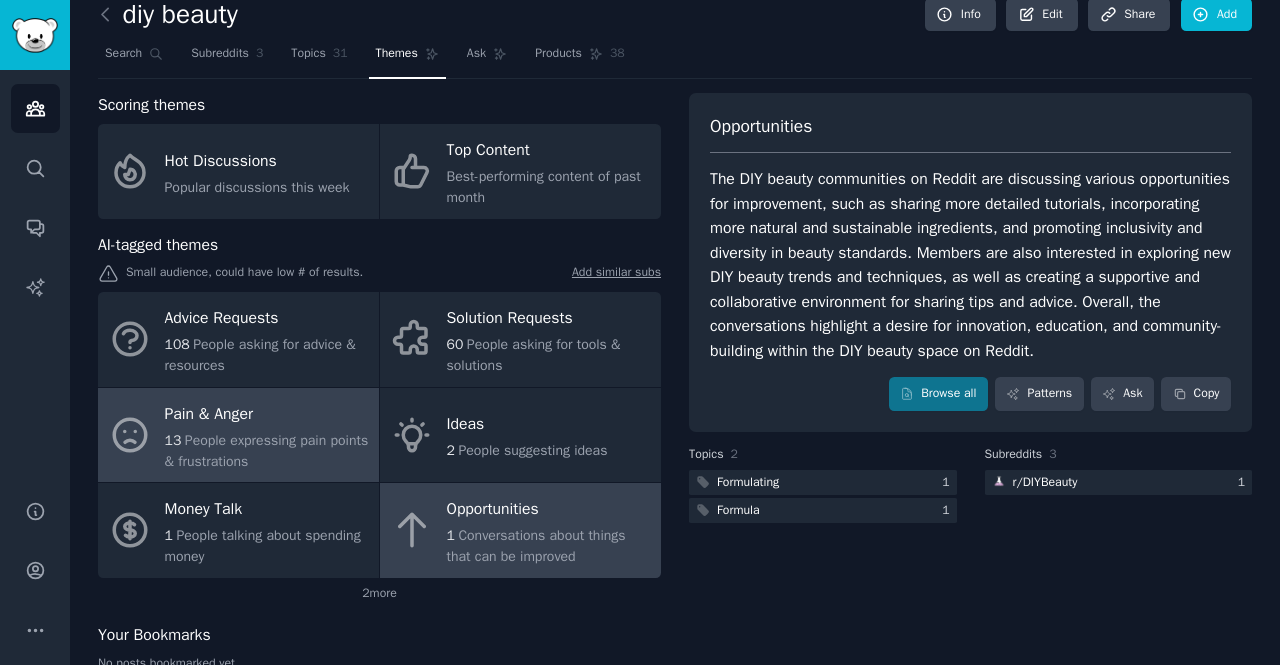 click on "People expressing pain points & frustrations" at bounding box center [267, 451] 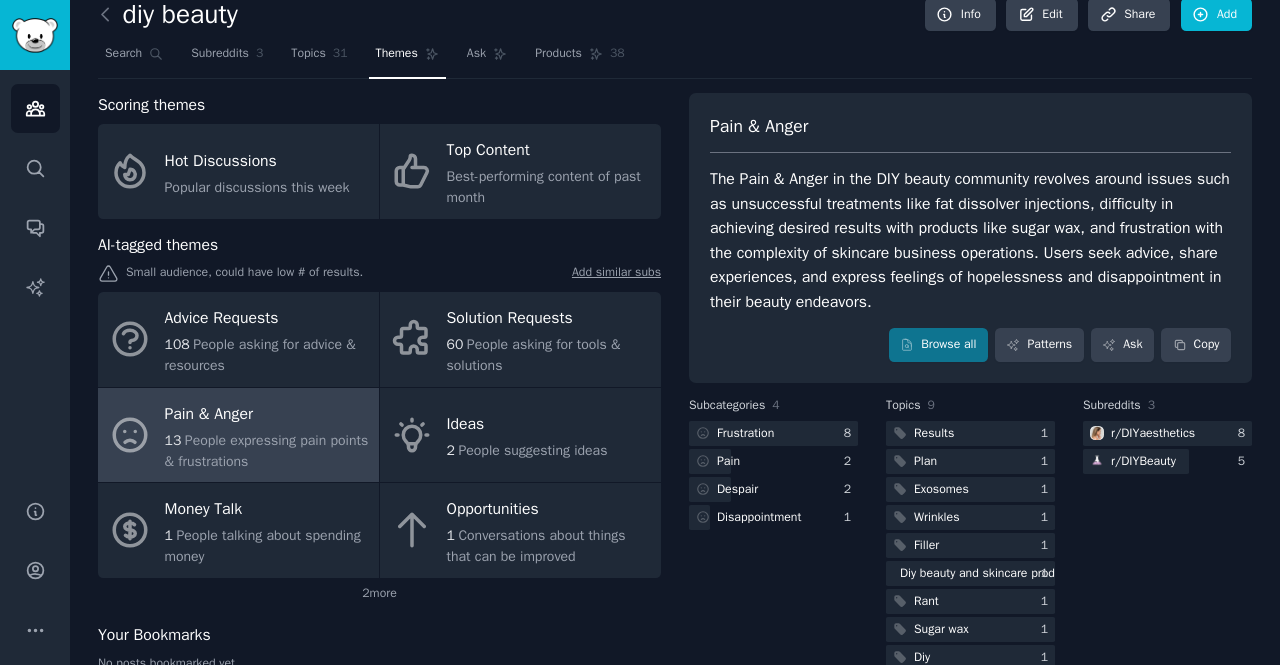 scroll, scrollTop: 68, scrollLeft: 0, axis: vertical 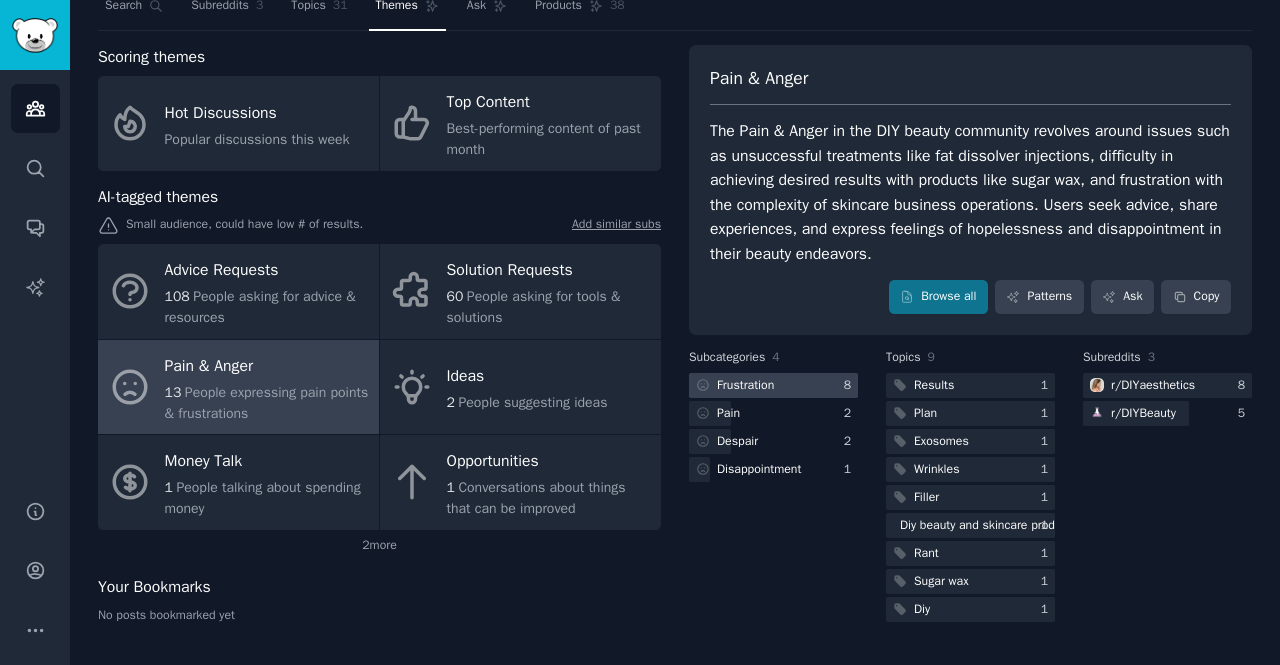 click at bounding box center [773, 385] 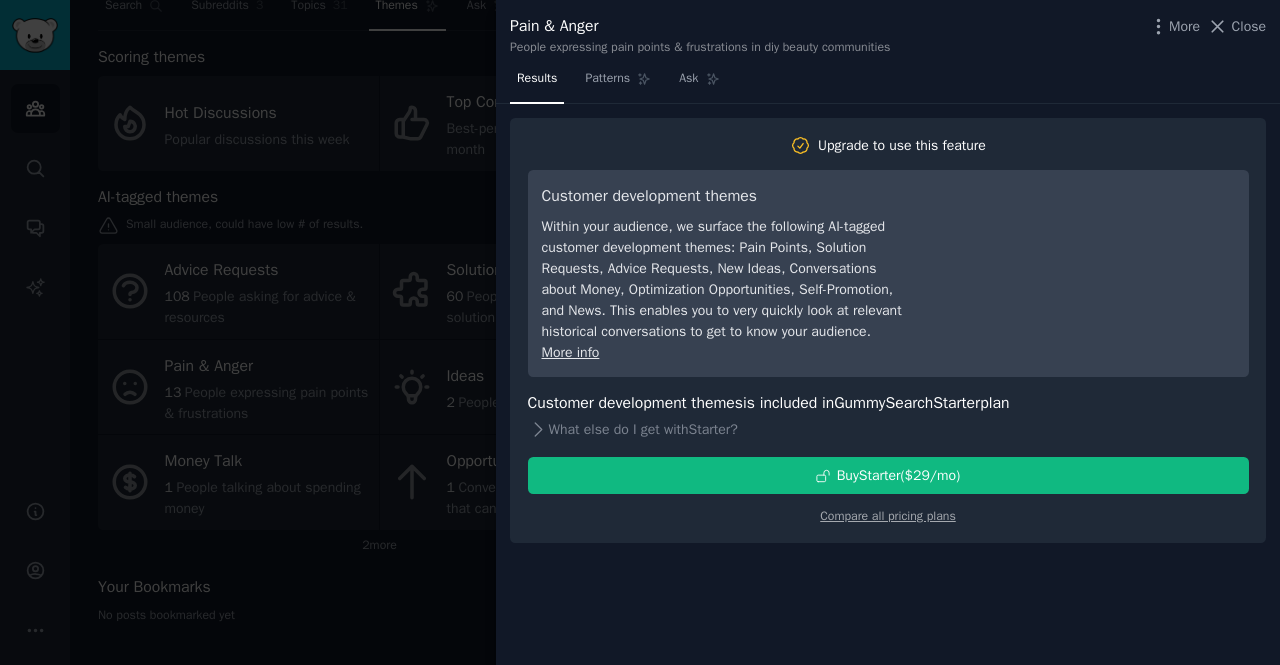 type 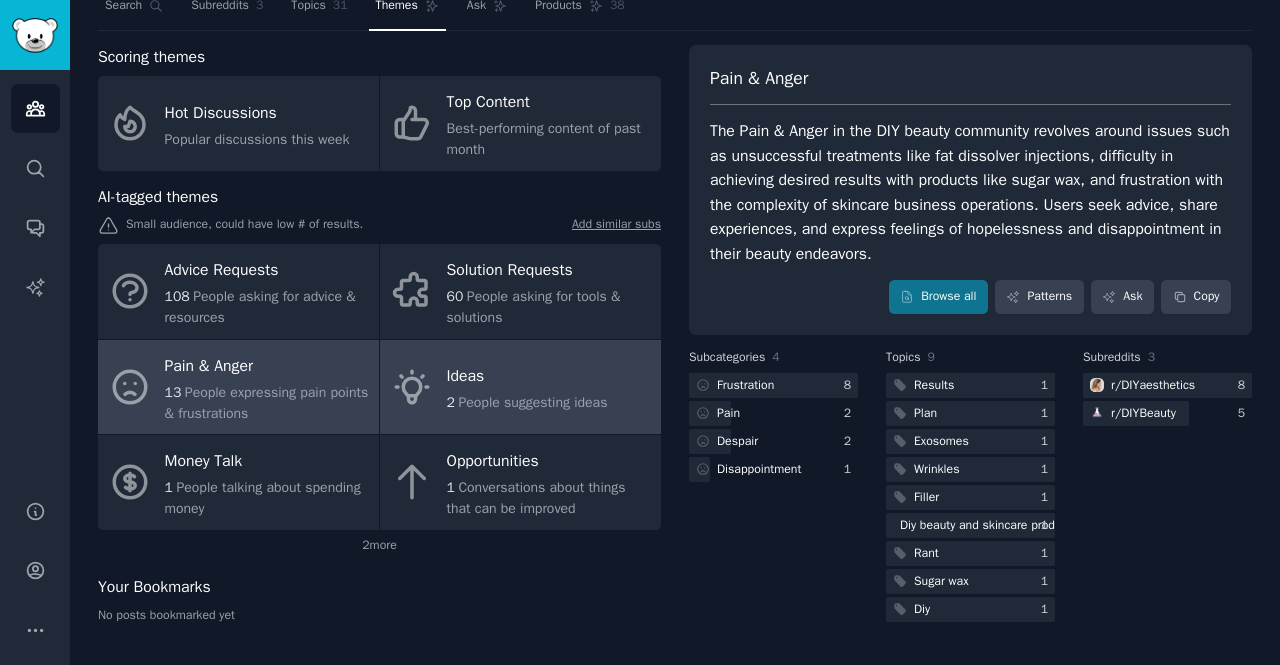 scroll, scrollTop: 0, scrollLeft: 0, axis: both 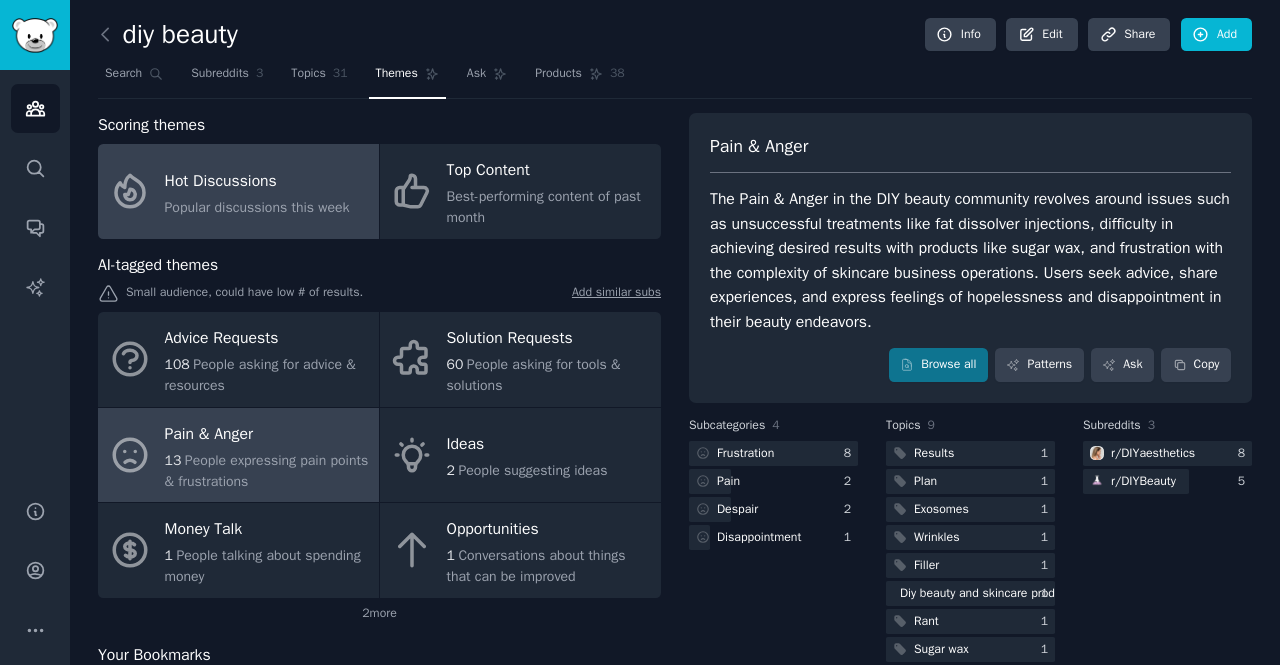 click on "Popular discussions this week" 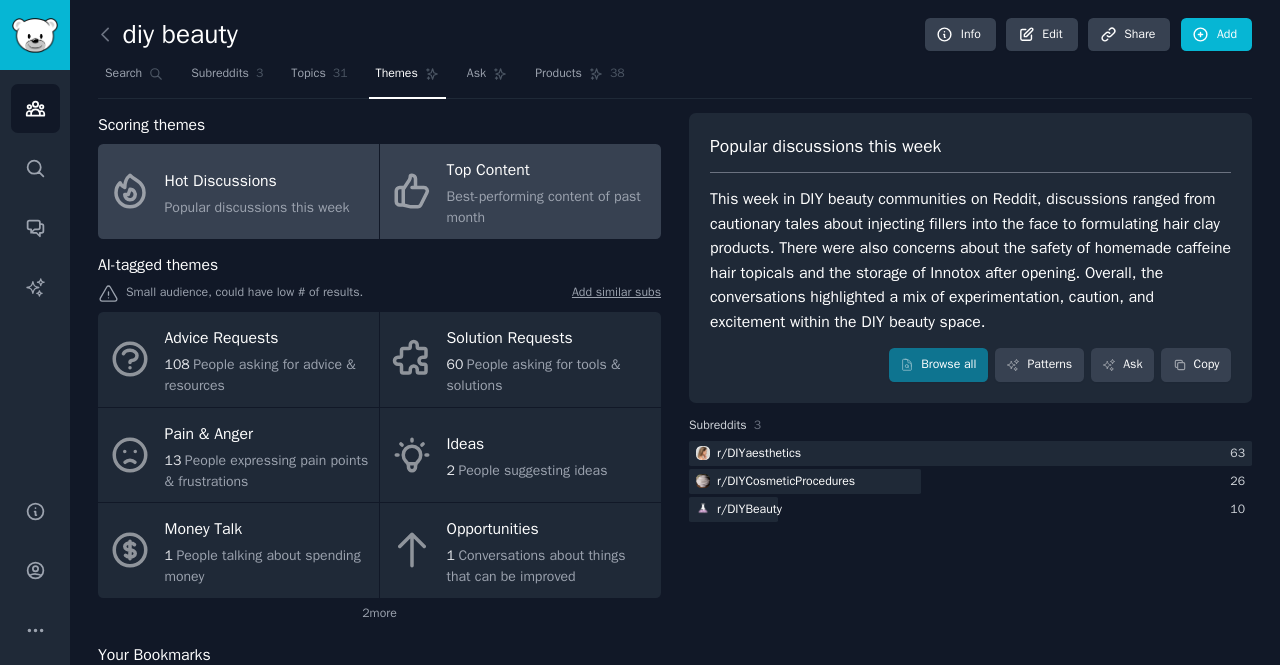 click on "Best-performing content of past month" at bounding box center (549, 207) 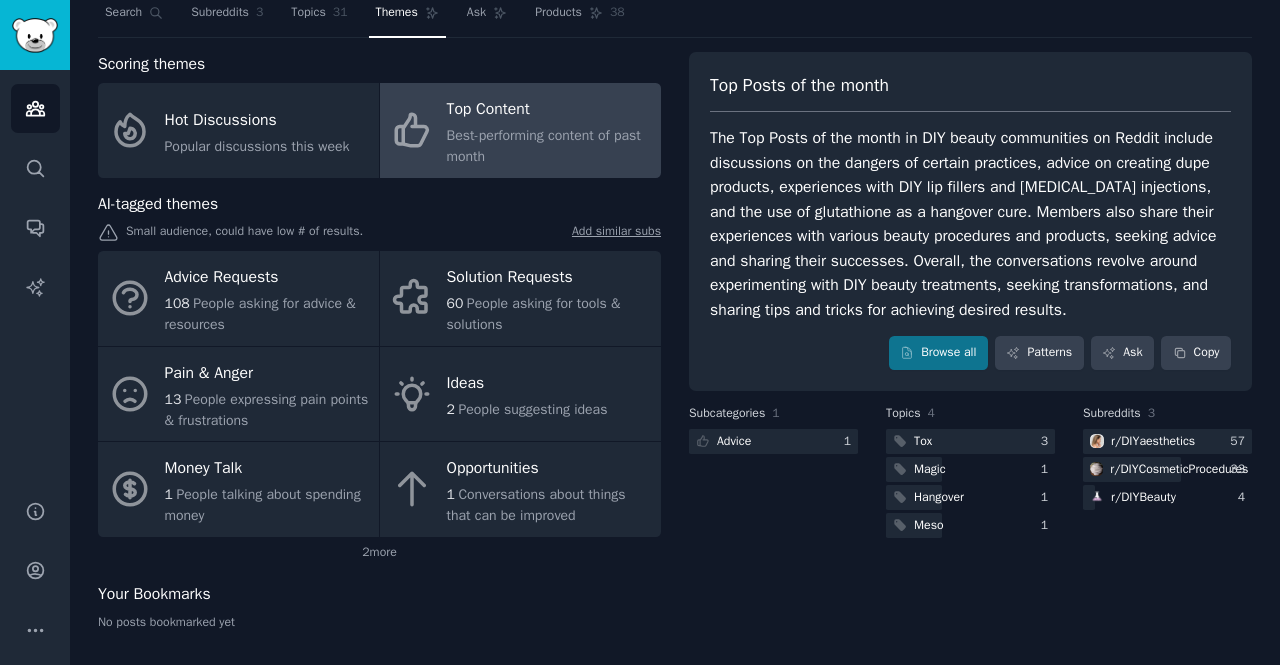 scroll, scrollTop: 68, scrollLeft: 0, axis: vertical 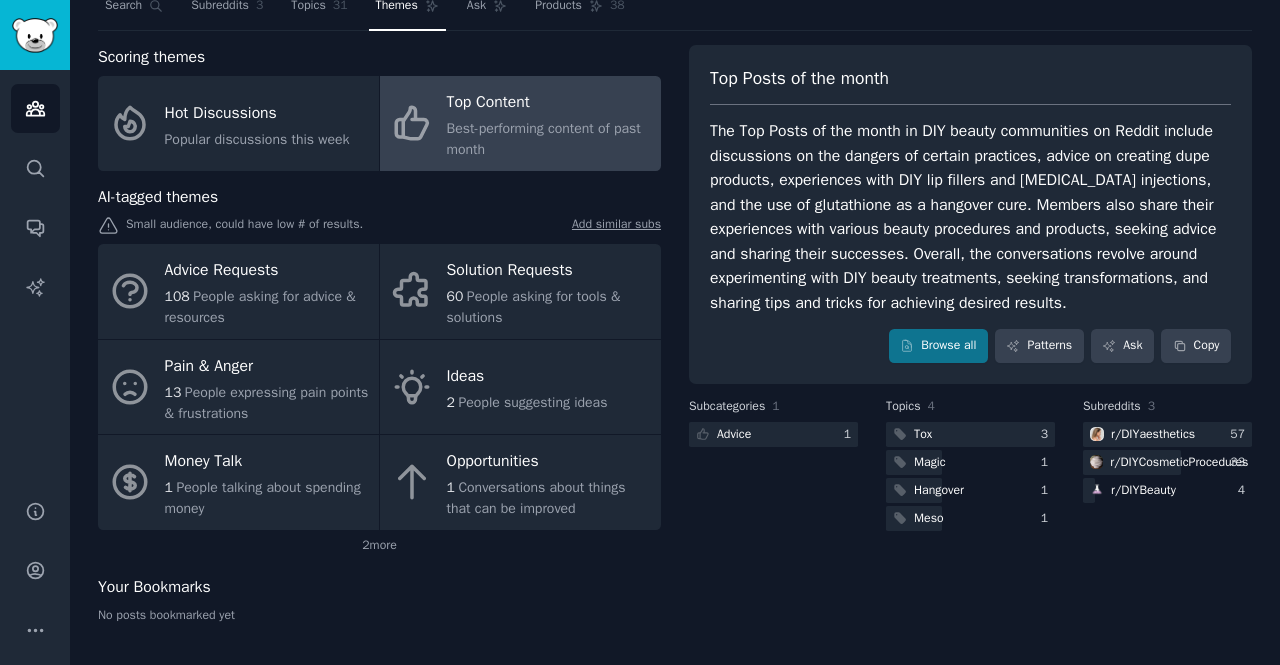click on "Add similar subs" at bounding box center [616, 226] 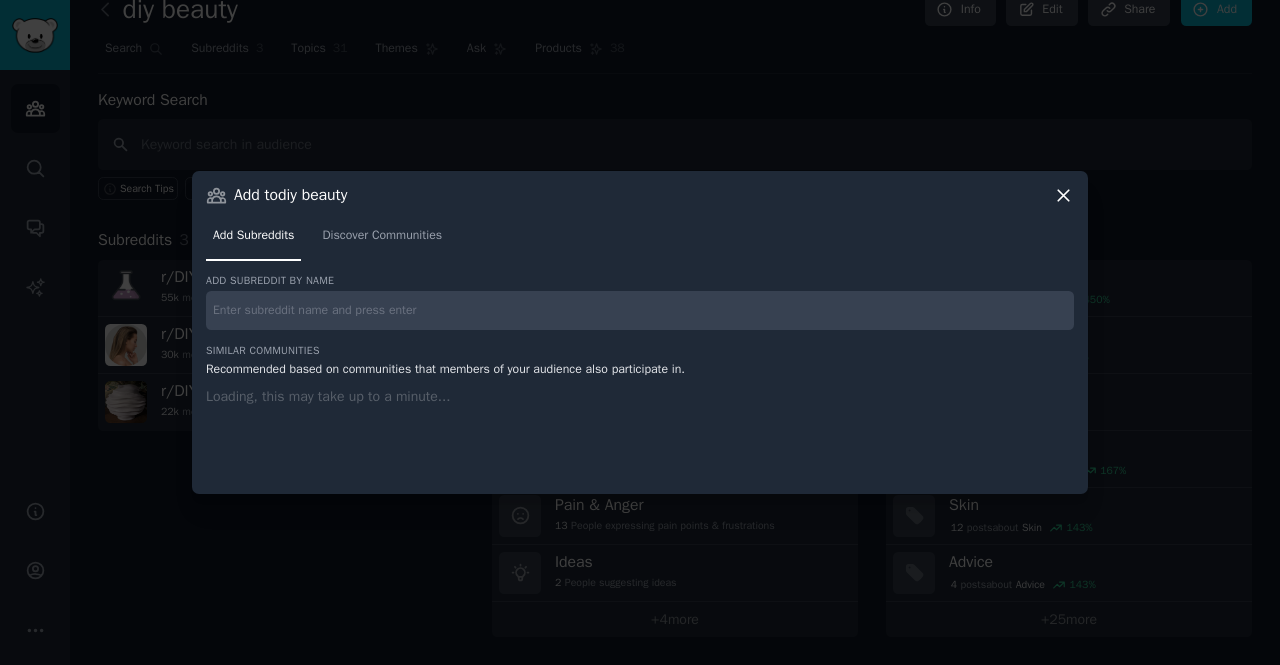 scroll, scrollTop: 20, scrollLeft: 0, axis: vertical 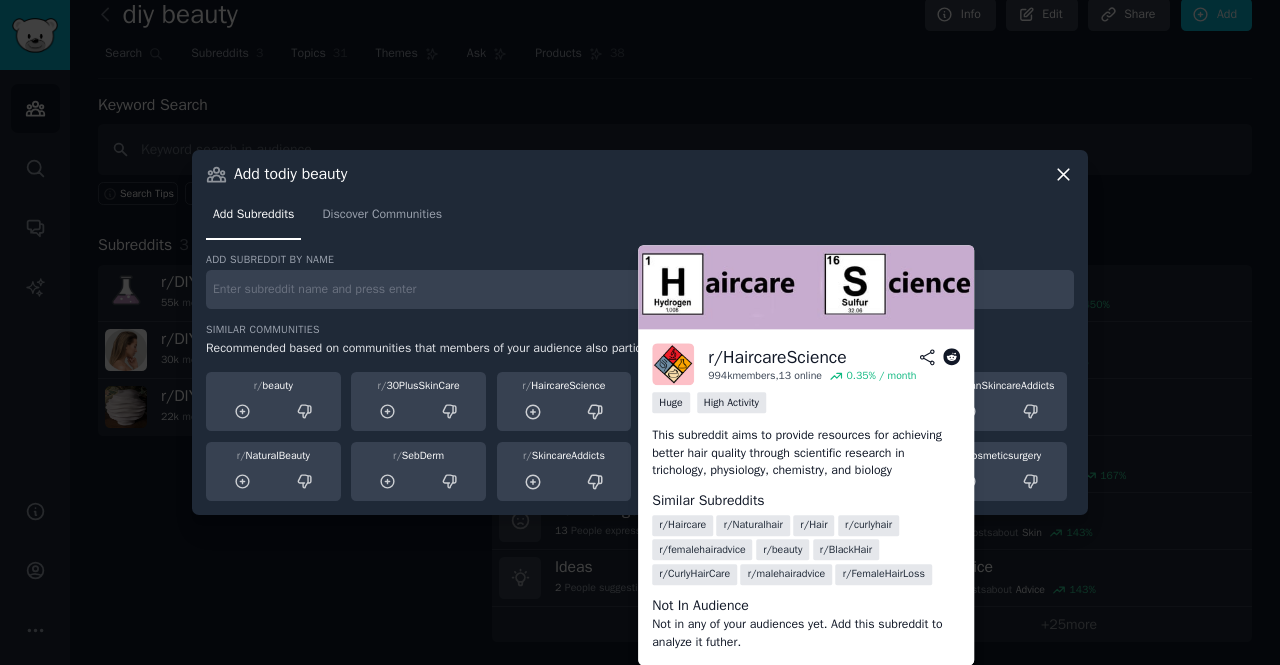 click on "r/ HaircareScience" at bounding box center [564, 386] 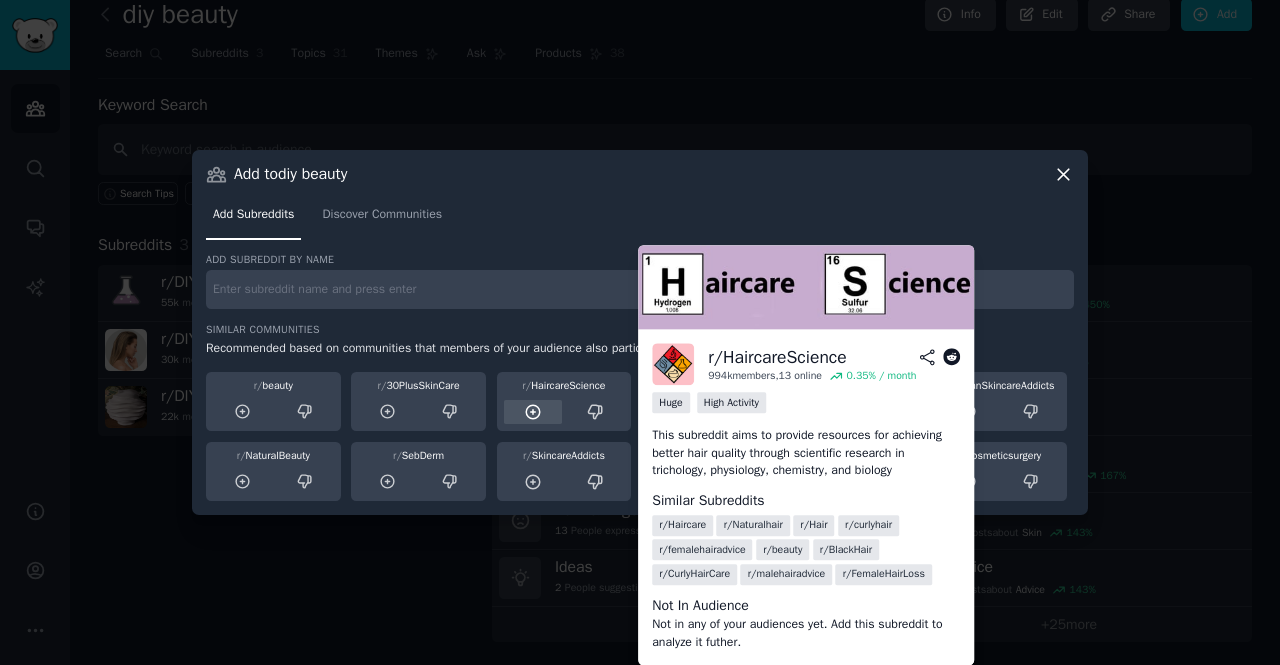 click 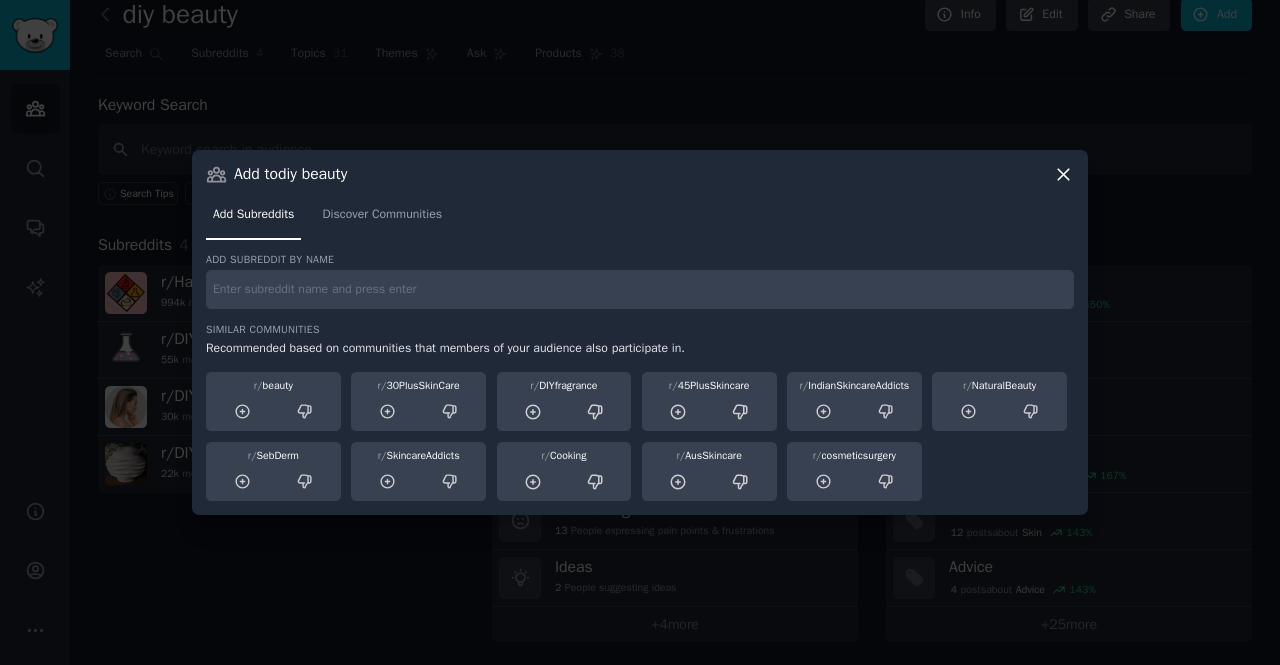 click 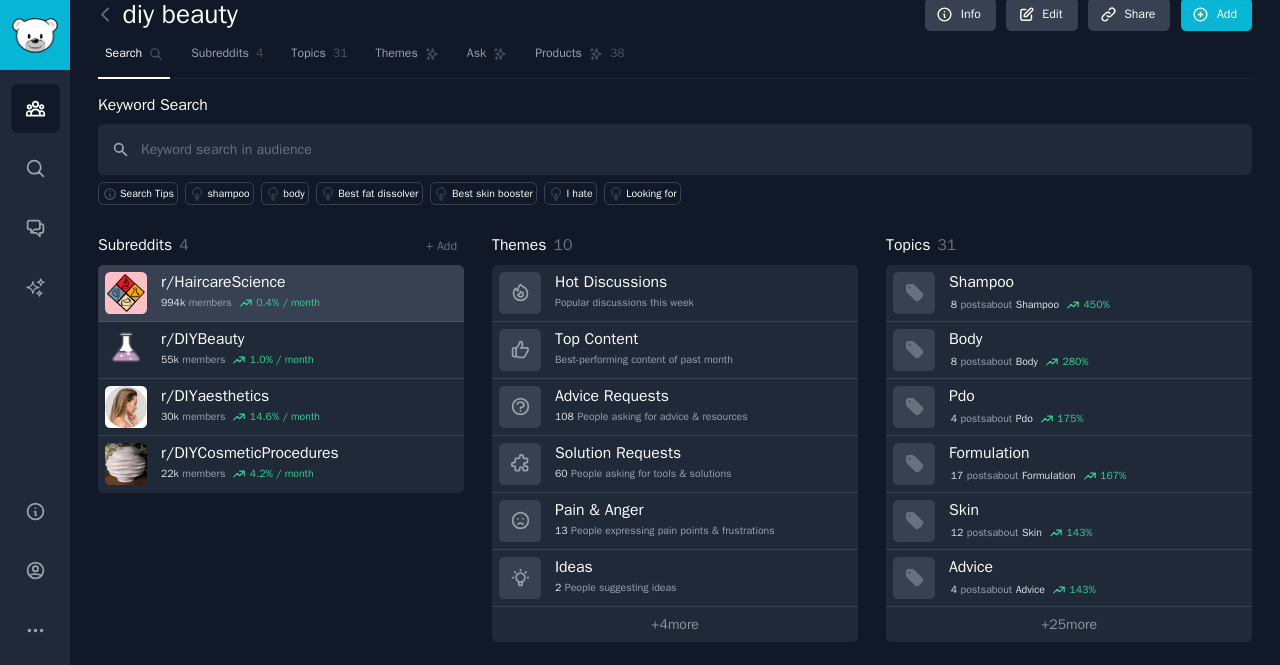 click on "r/ HaircareScience 994k  members 0.4 % / month" at bounding box center [281, 293] 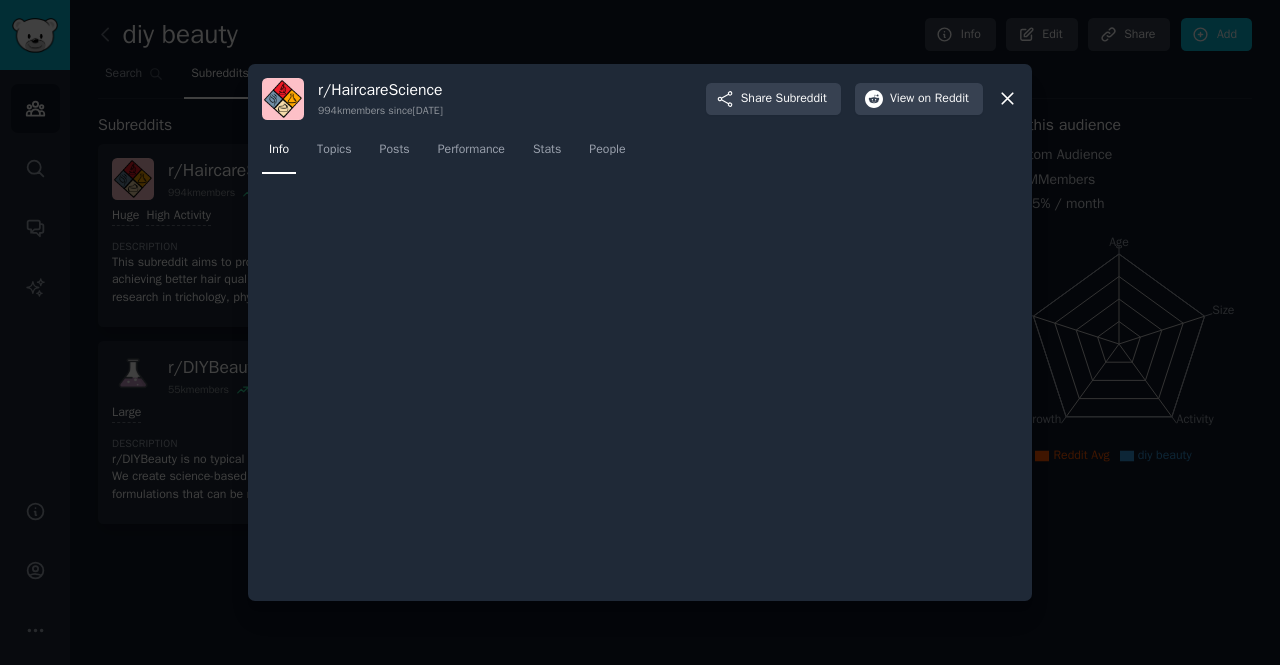 scroll, scrollTop: 0, scrollLeft: 0, axis: both 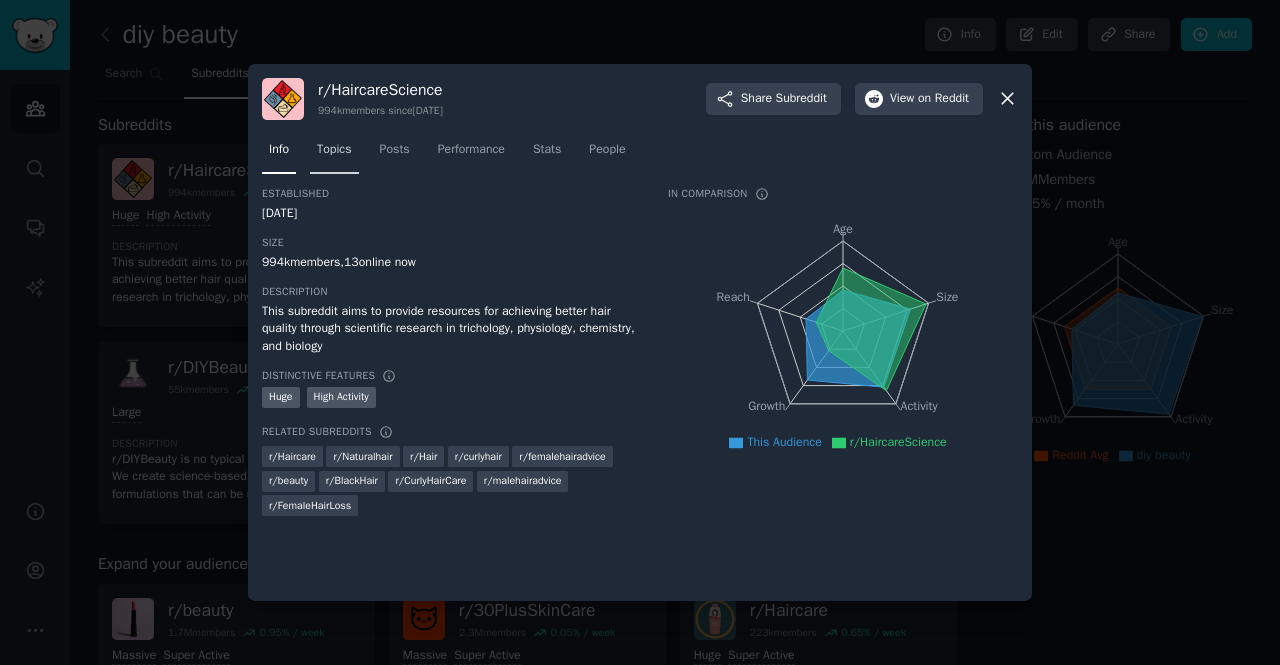 click on "Topics" at bounding box center (334, 150) 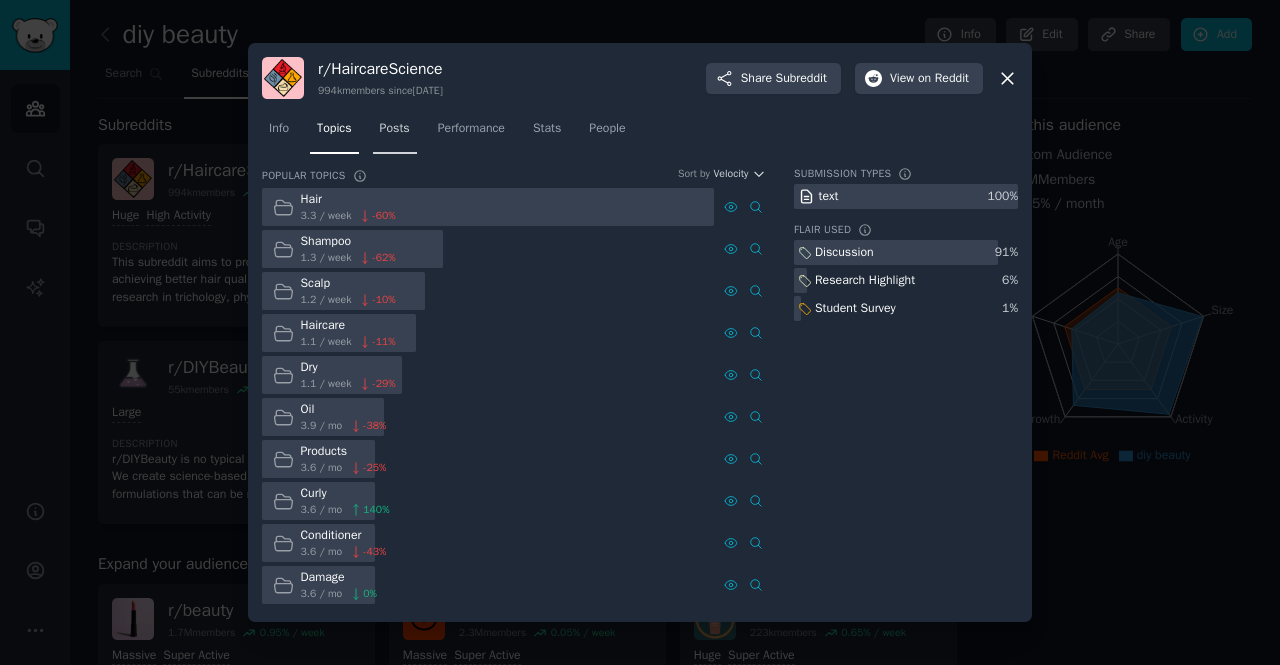 click on "Posts" at bounding box center [395, 129] 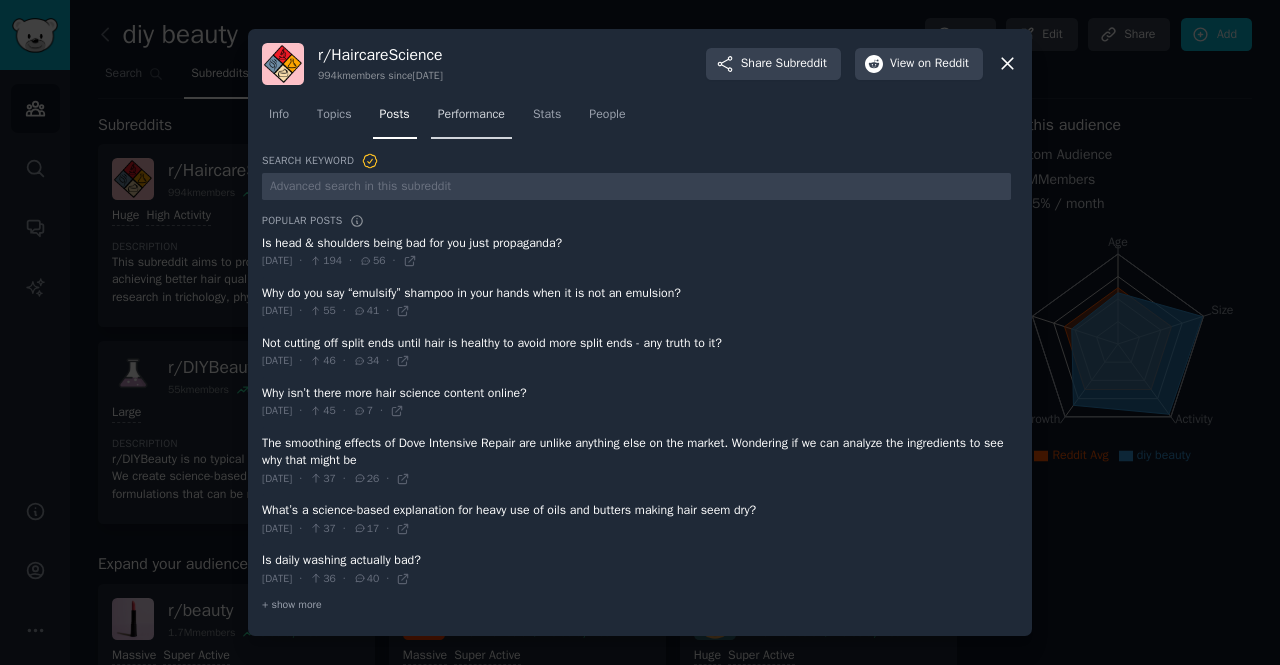 click on "Performance" at bounding box center [471, 115] 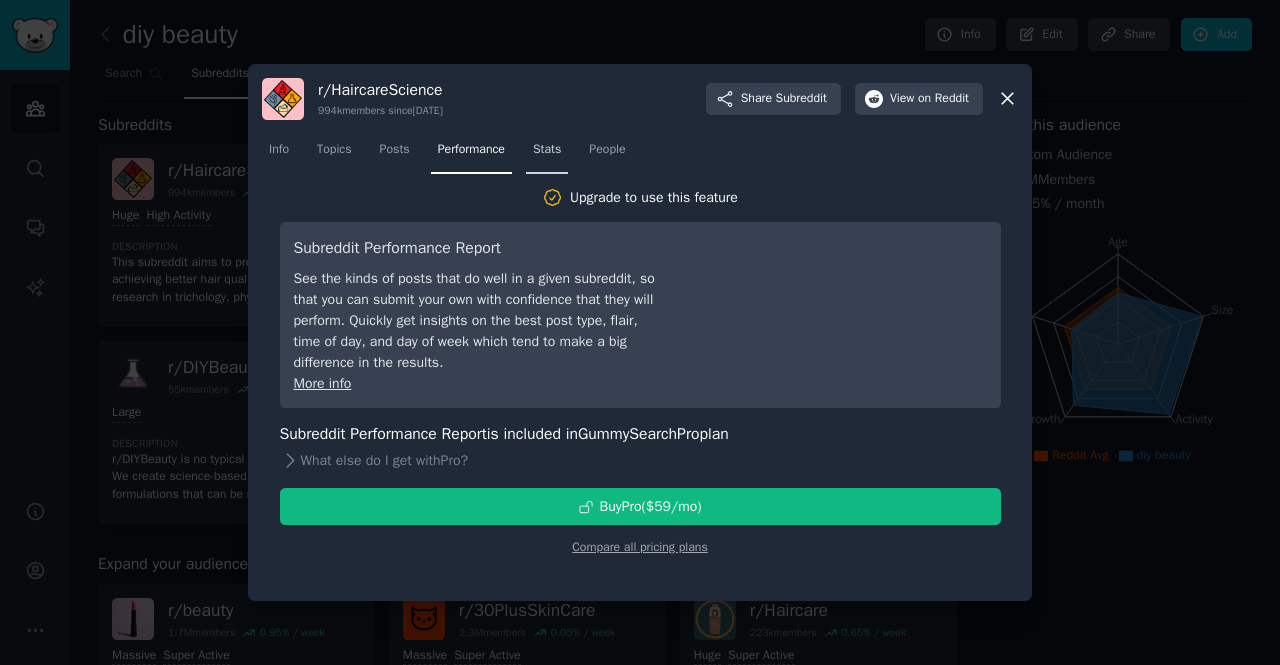 click on "Stats" at bounding box center [547, 150] 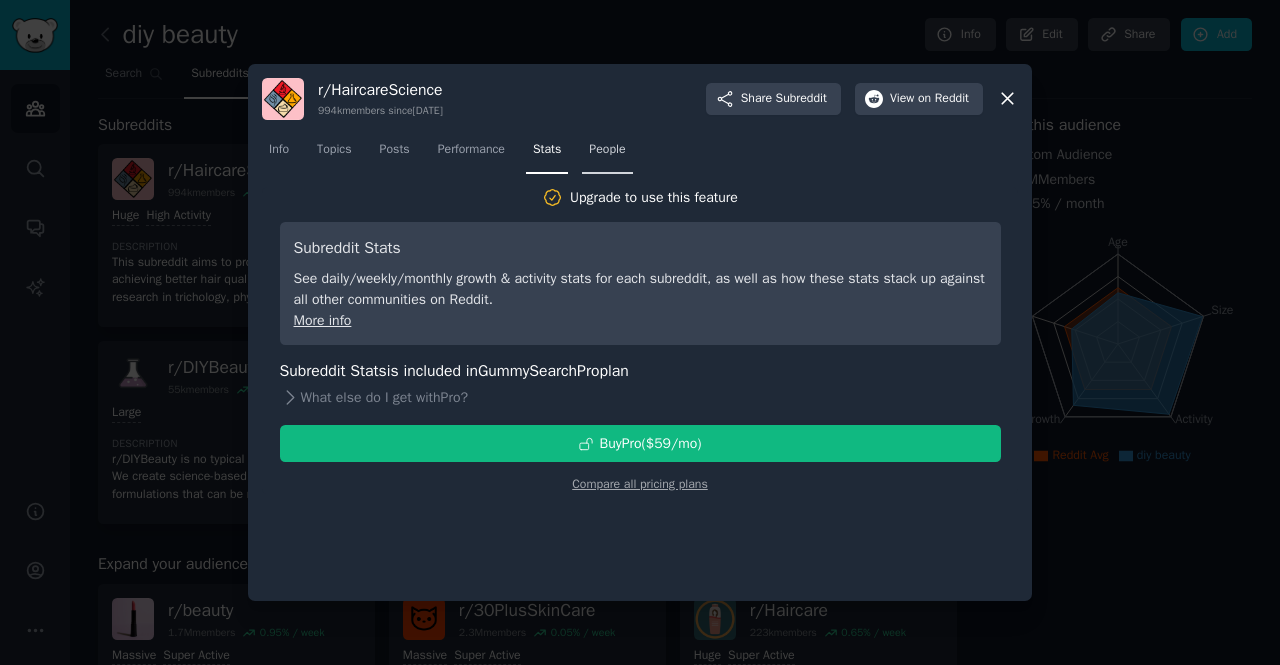 click on "People" at bounding box center [607, 150] 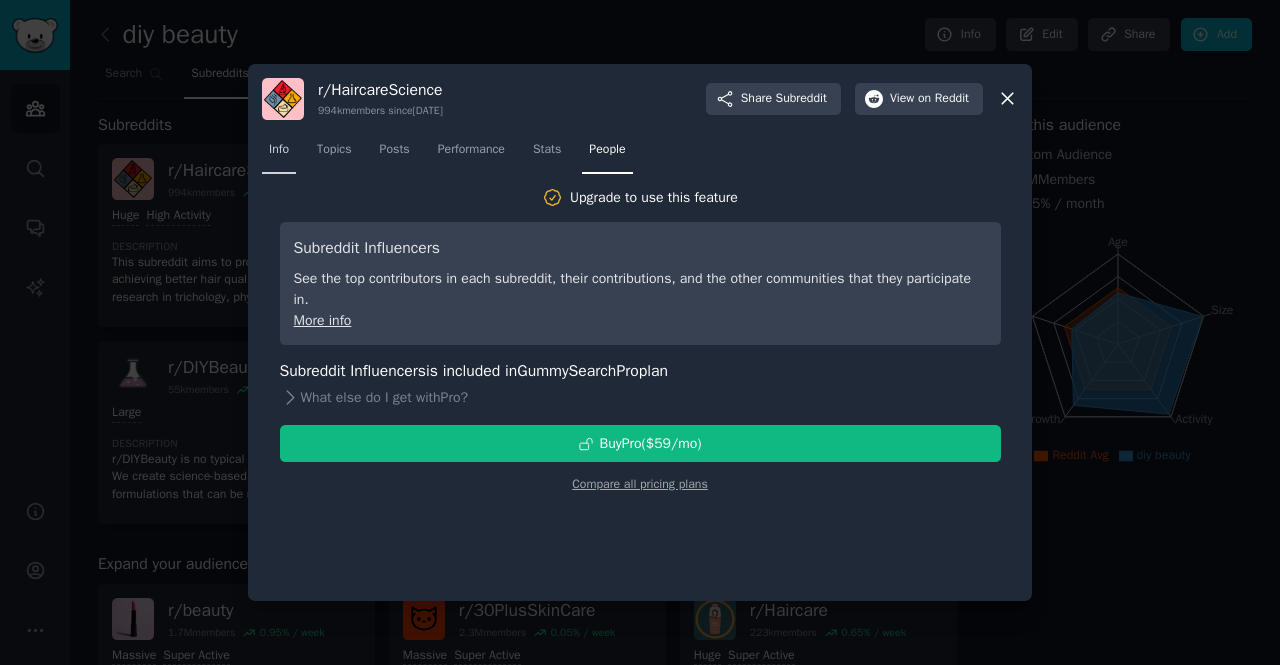 click on "Info" at bounding box center (279, 154) 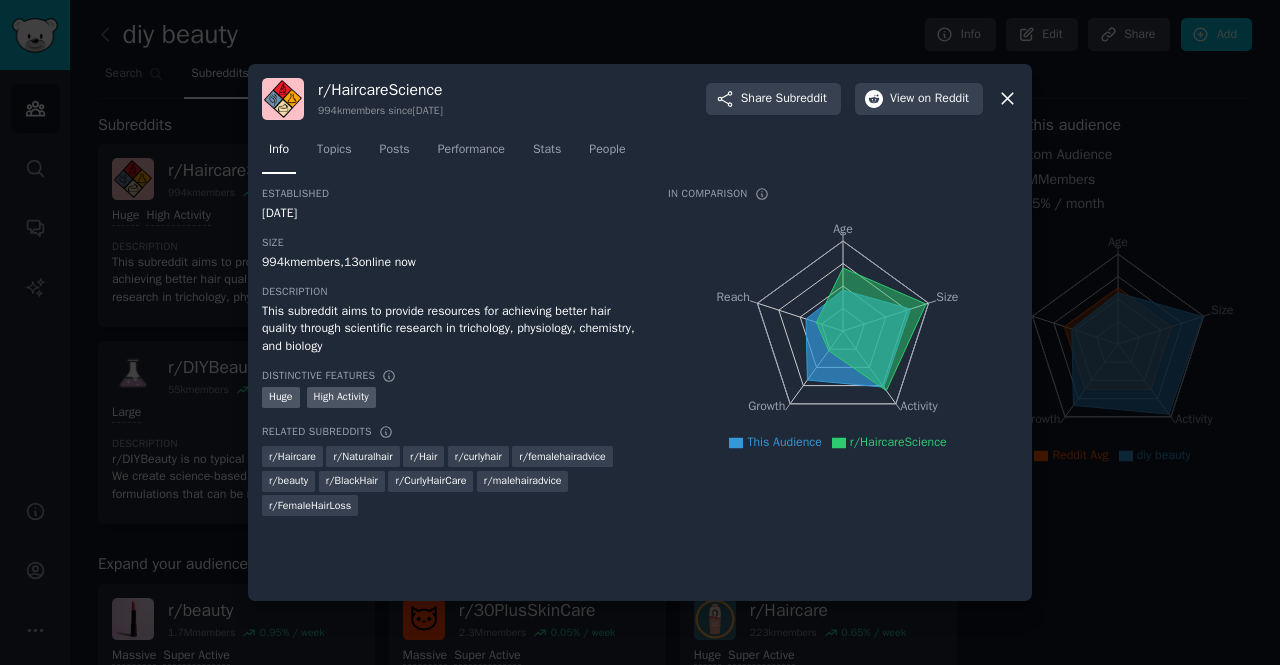 click 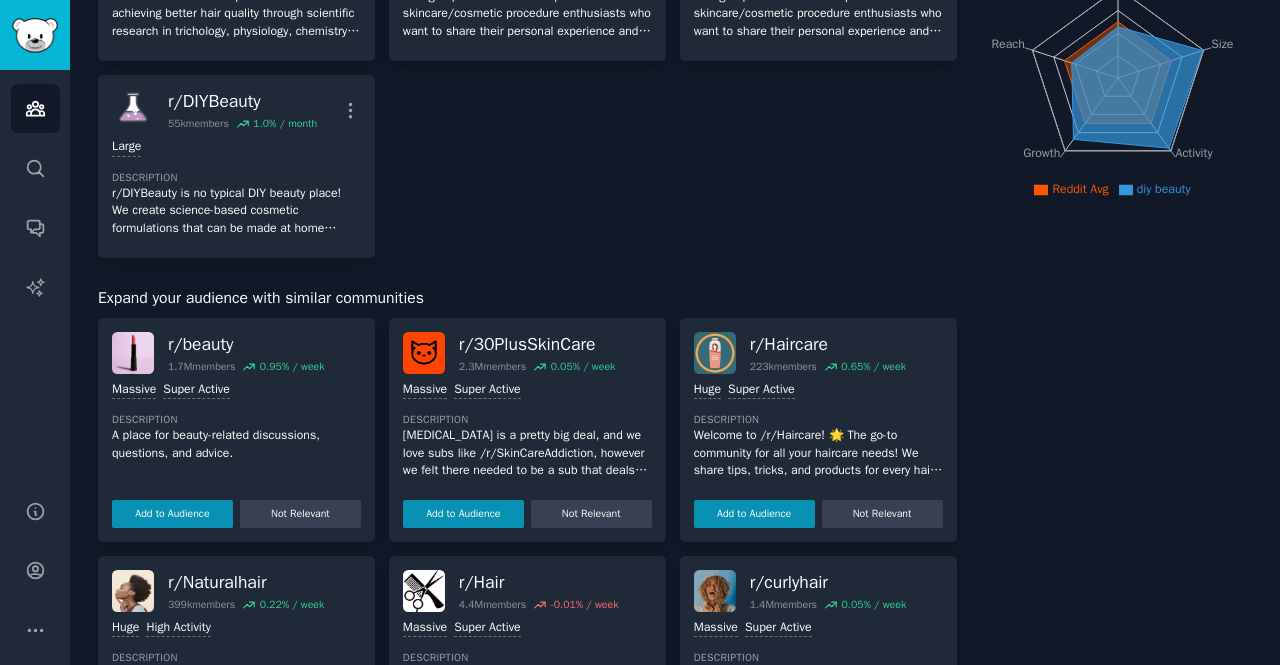 scroll, scrollTop: 0, scrollLeft: 0, axis: both 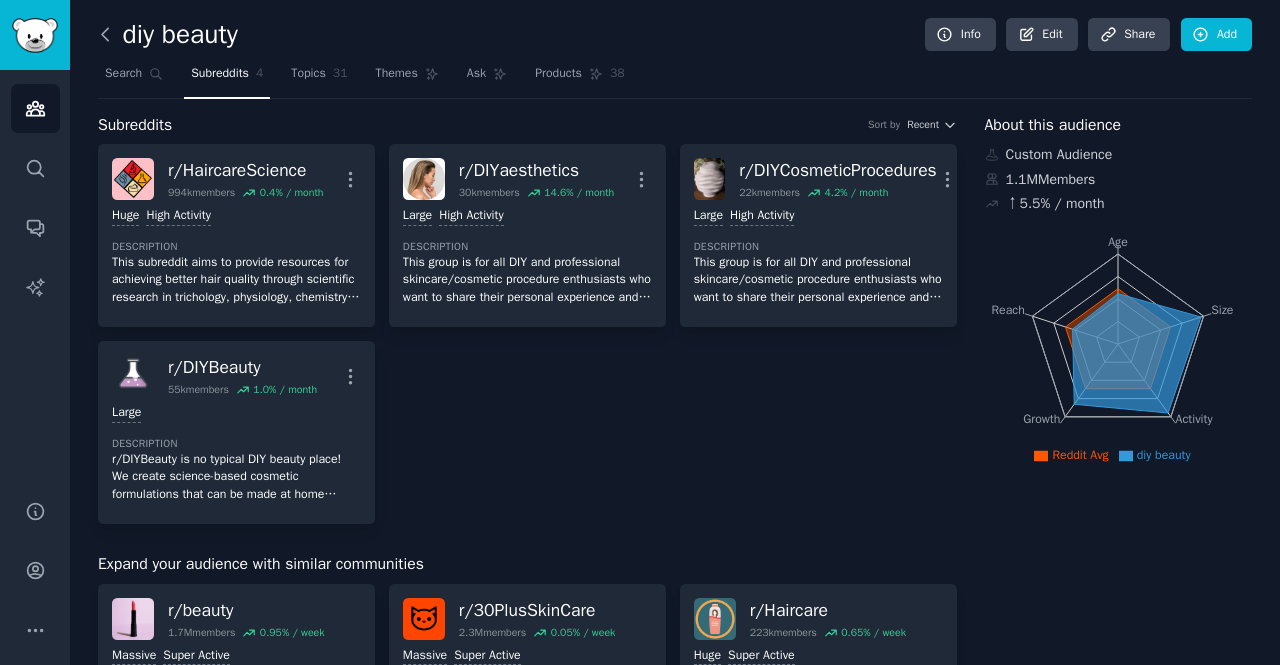 click 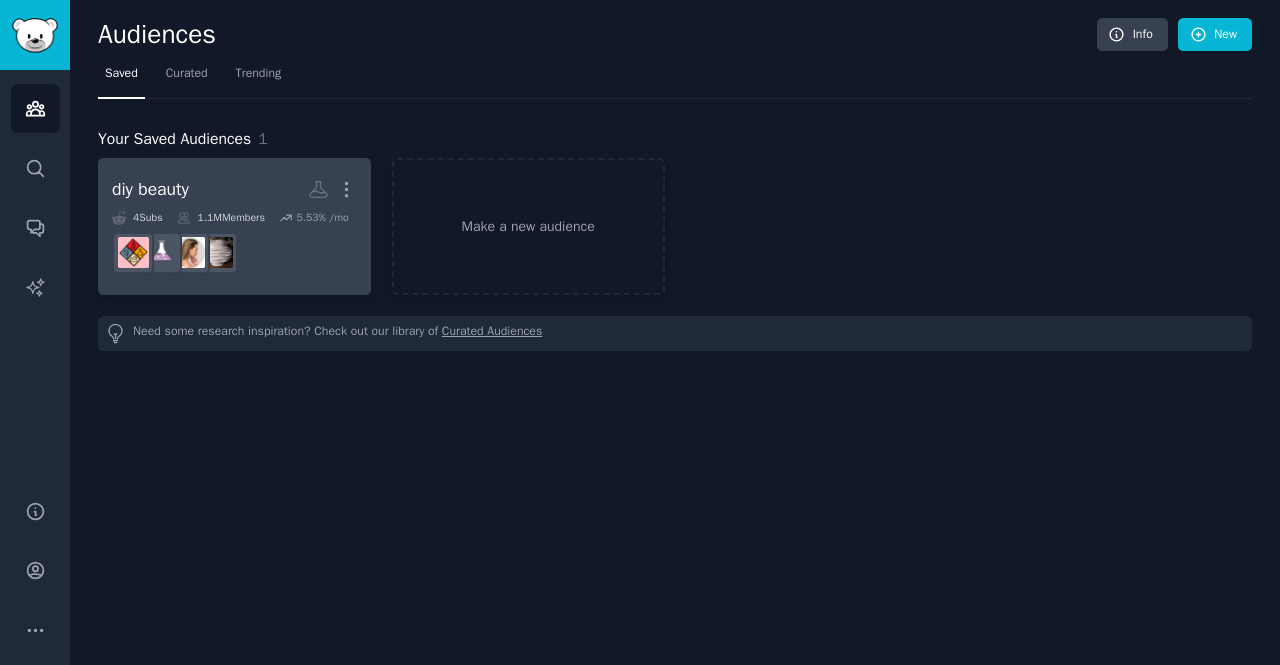 click at bounding box center (234, 253) 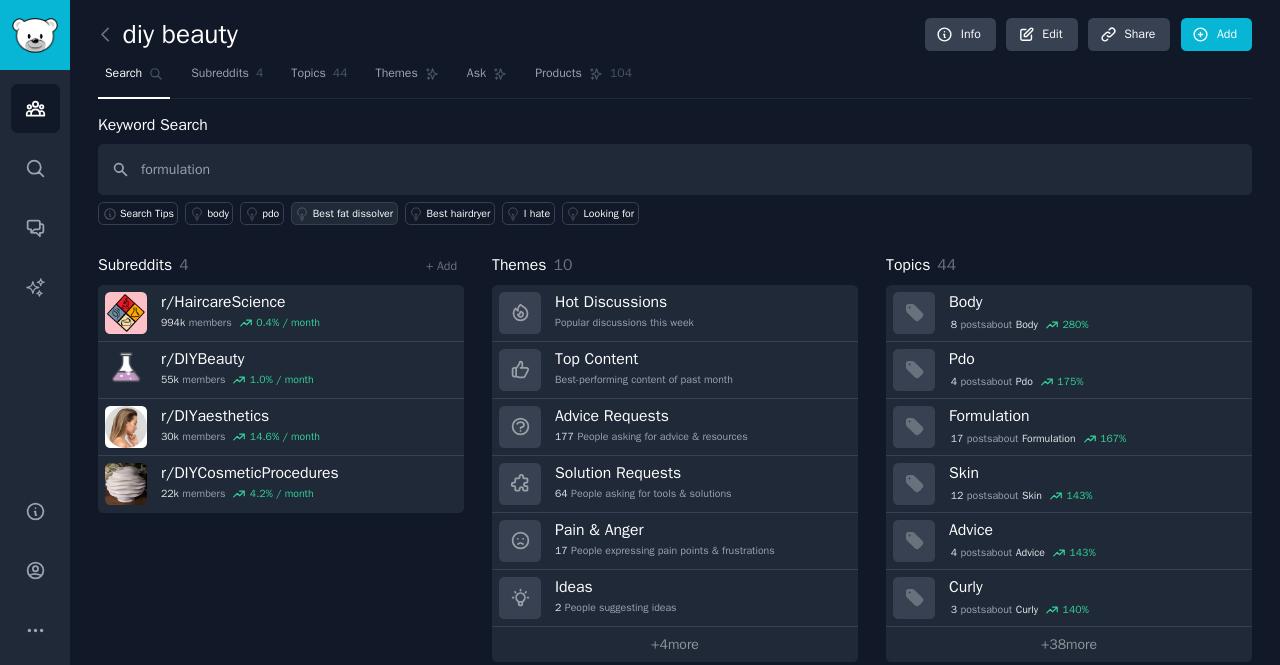 type on "formulation" 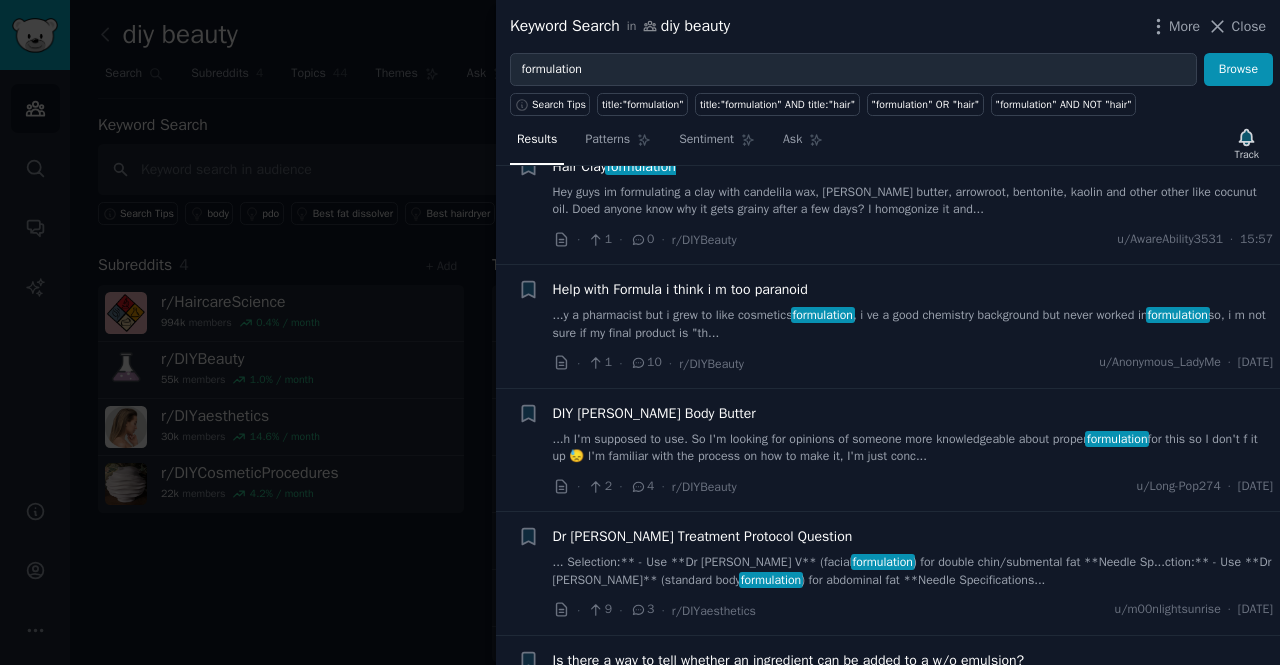 scroll, scrollTop: 57, scrollLeft: 0, axis: vertical 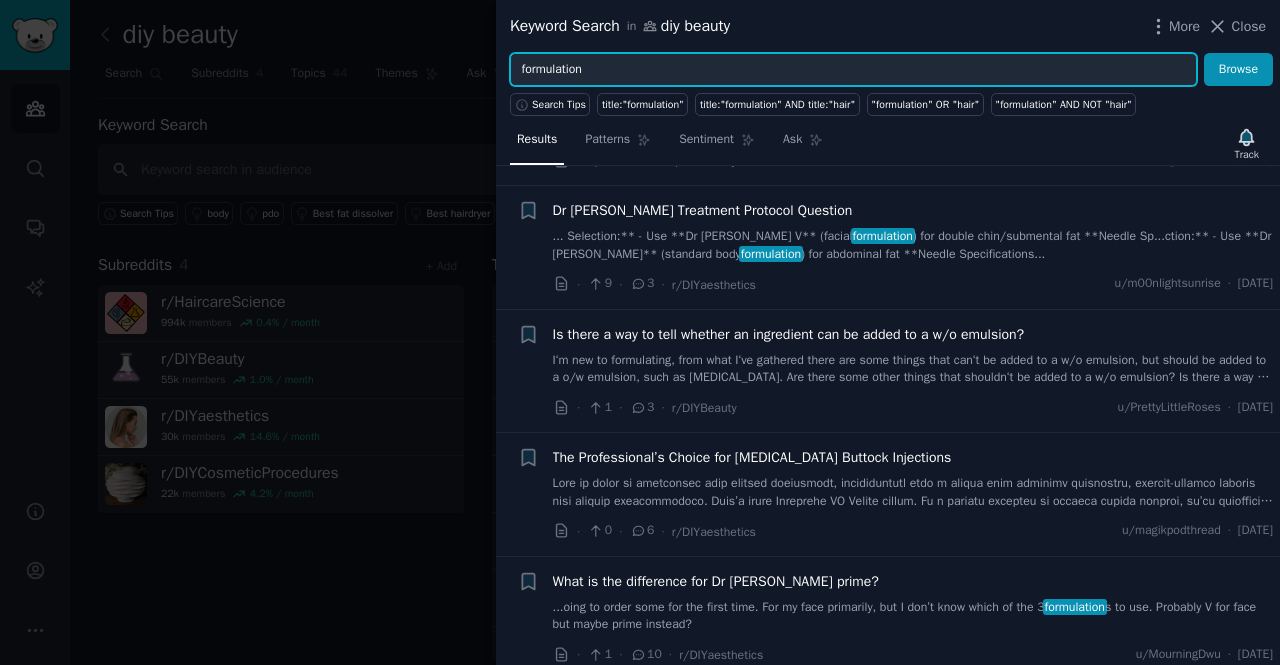 drag, startPoint x: 626, startPoint y: 62, endPoint x: 459, endPoint y: 80, distance: 167.96725 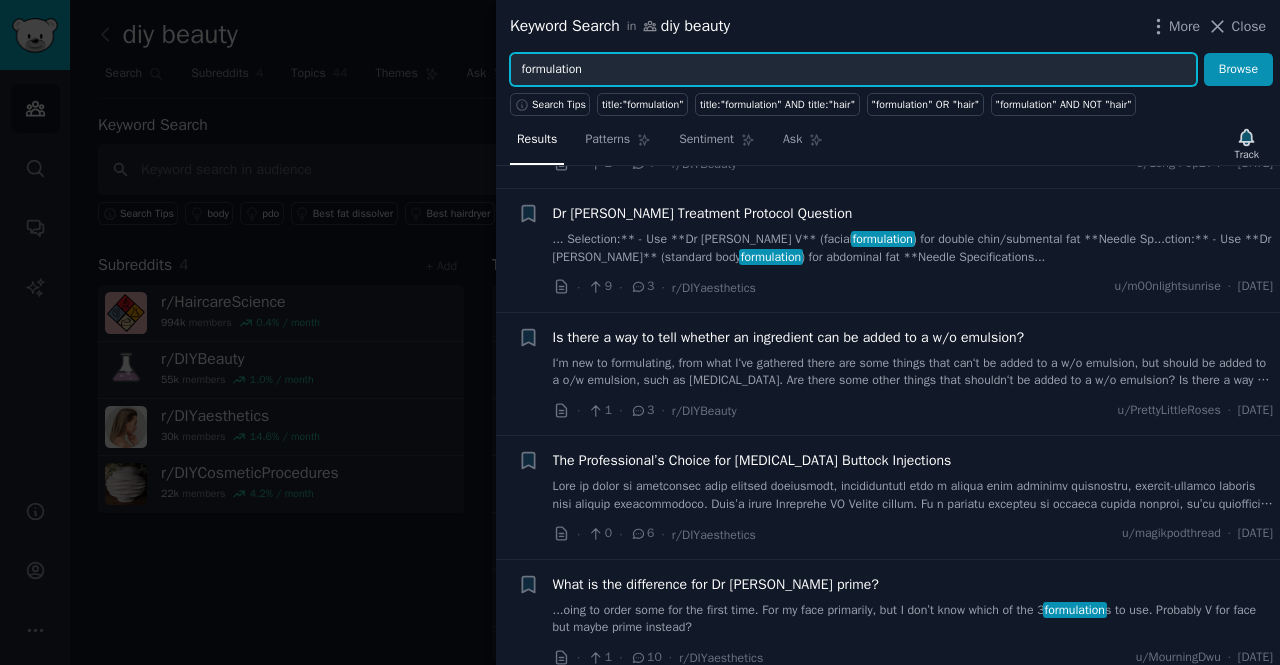 scroll, scrollTop: 376, scrollLeft: 0, axis: vertical 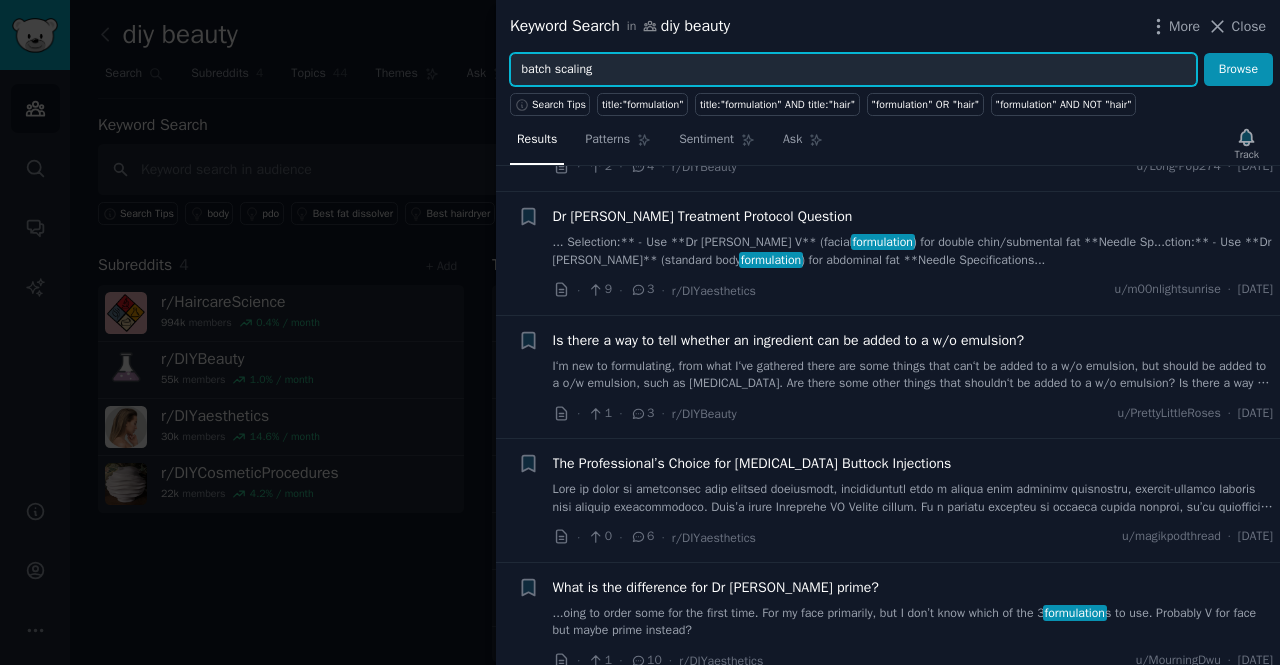 click on "Browse" at bounding box center [1238, 70] 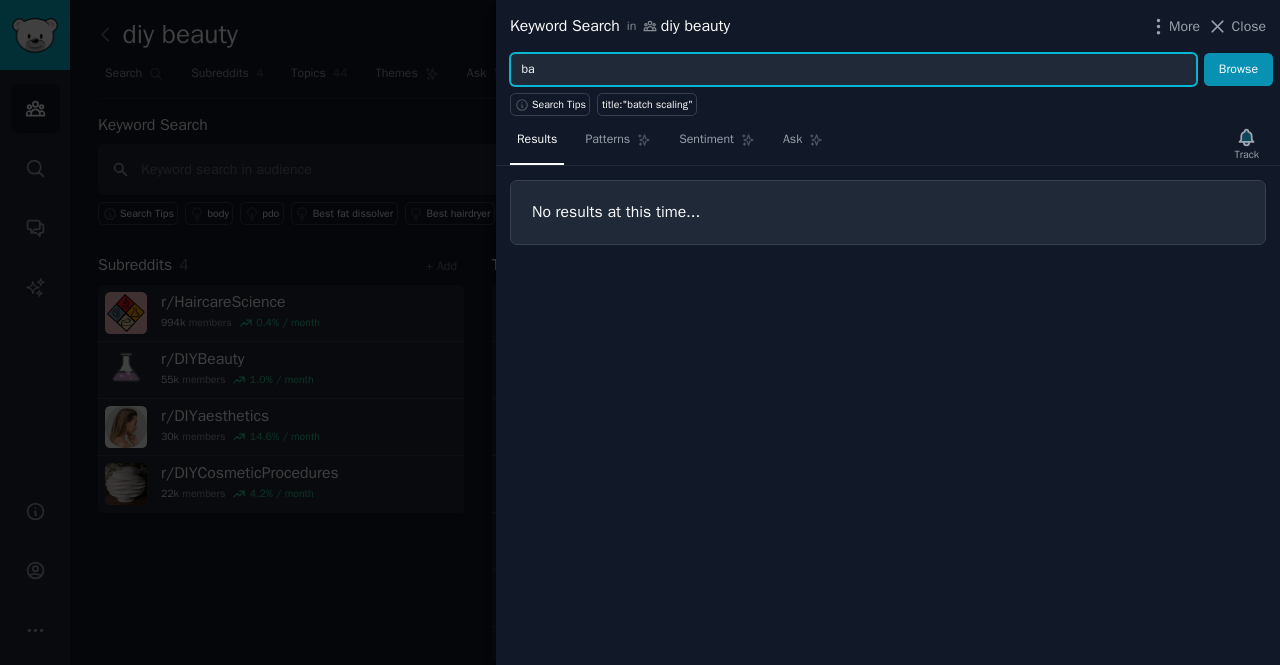 type on "b" 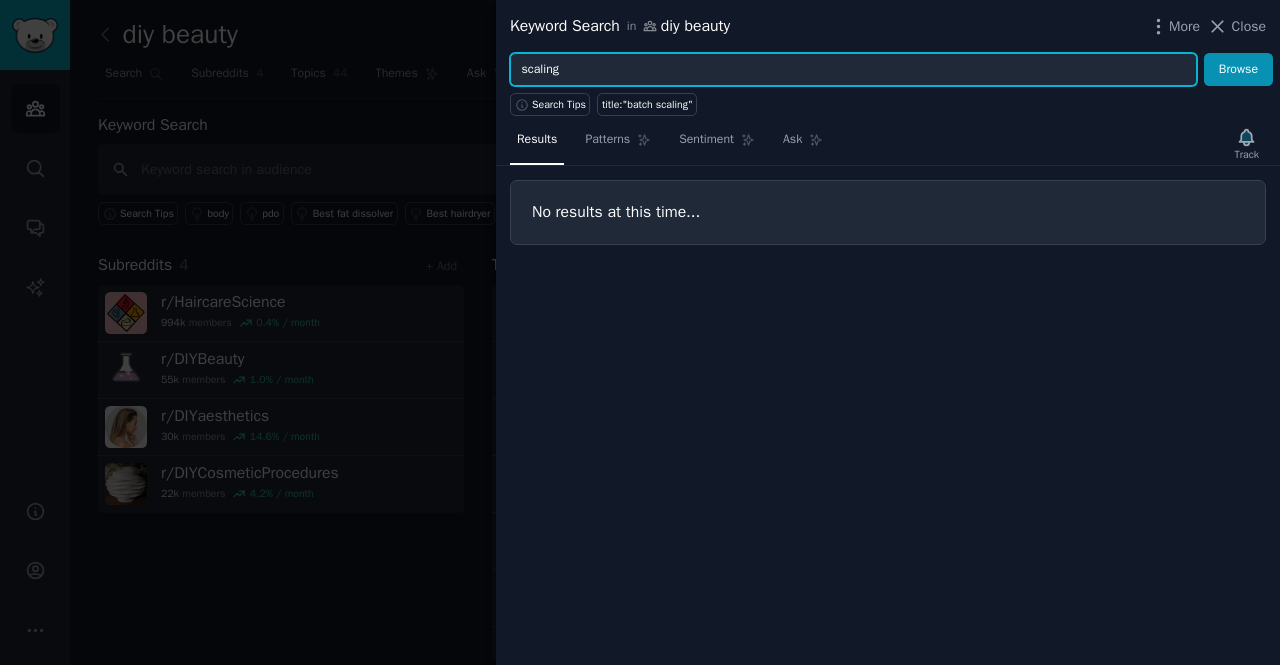 click on "Browse" at bounding box center [1238, 70] 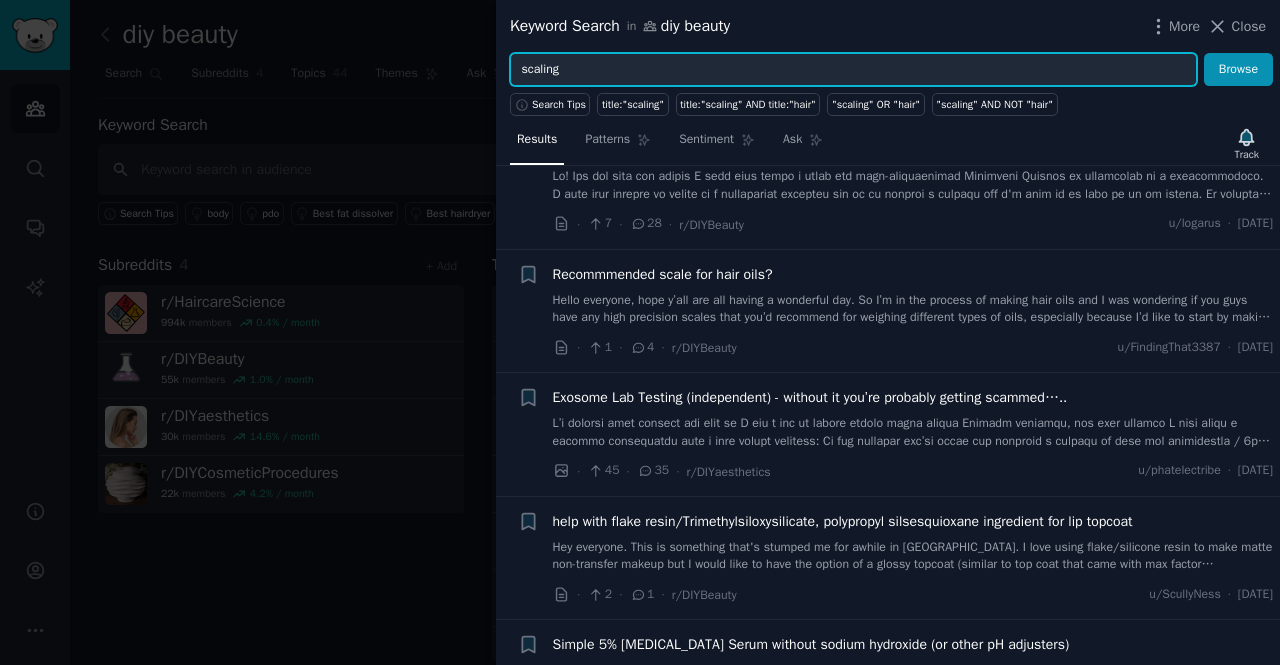 scroll, scrollTop: 1884, scrollLeft: 0, axis: vertical 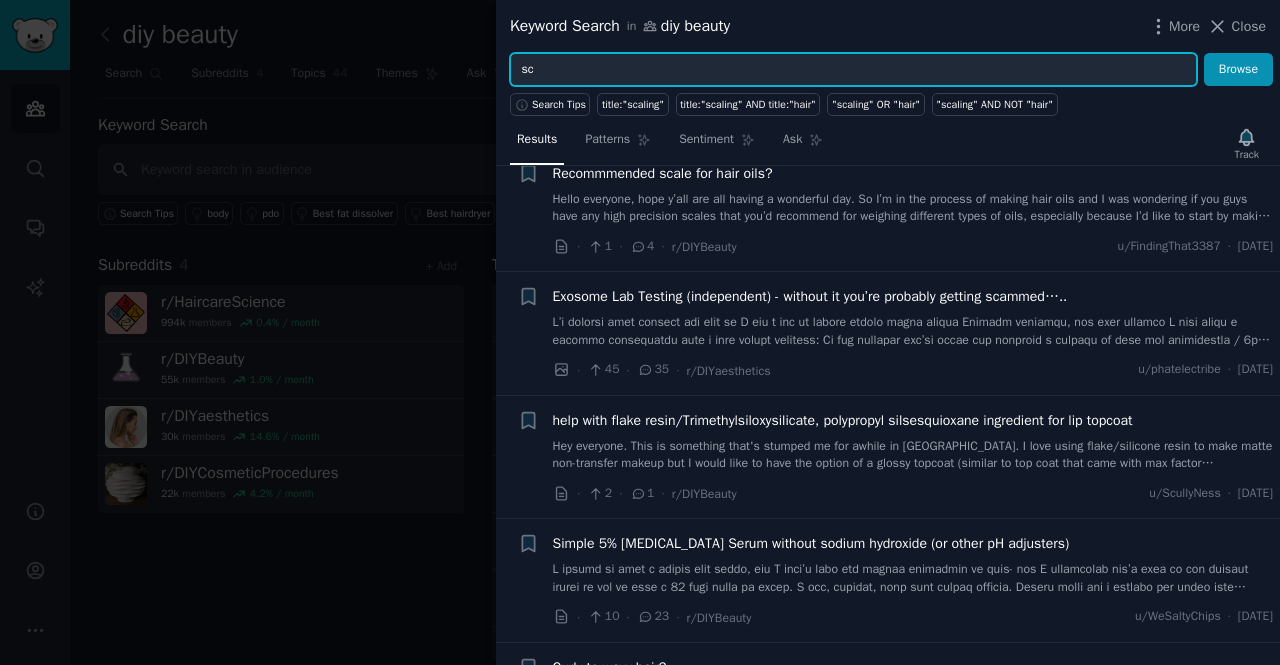 type on "s" 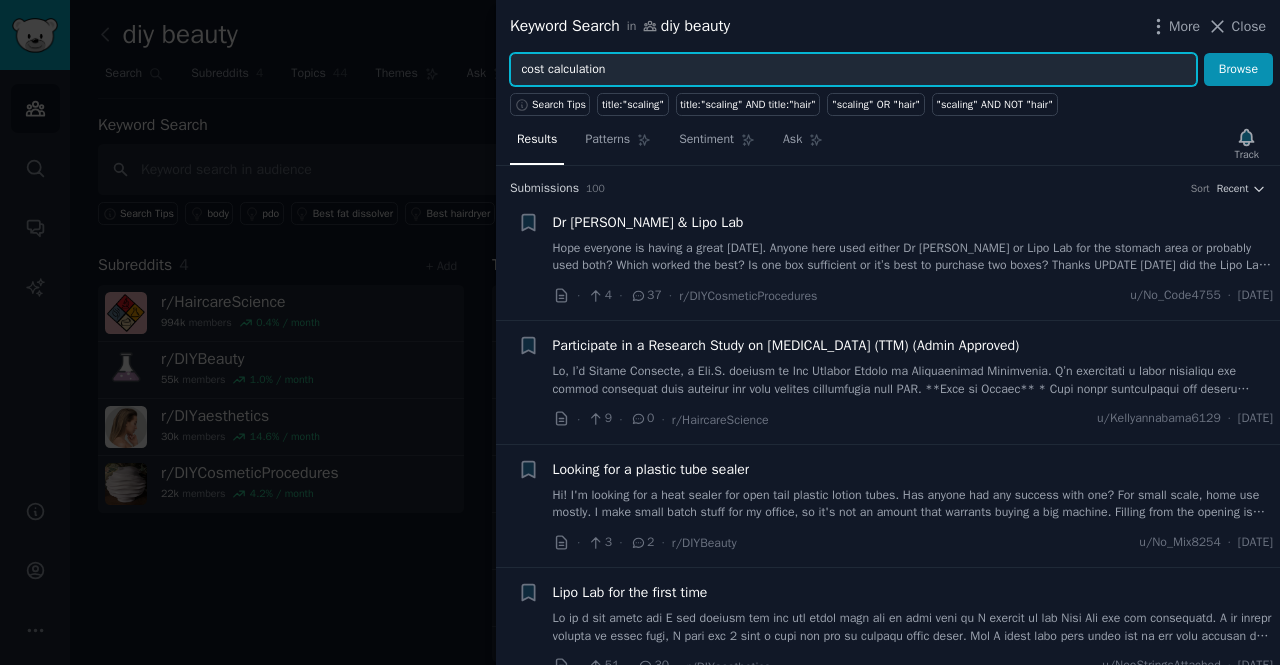 type on "cost calculation" 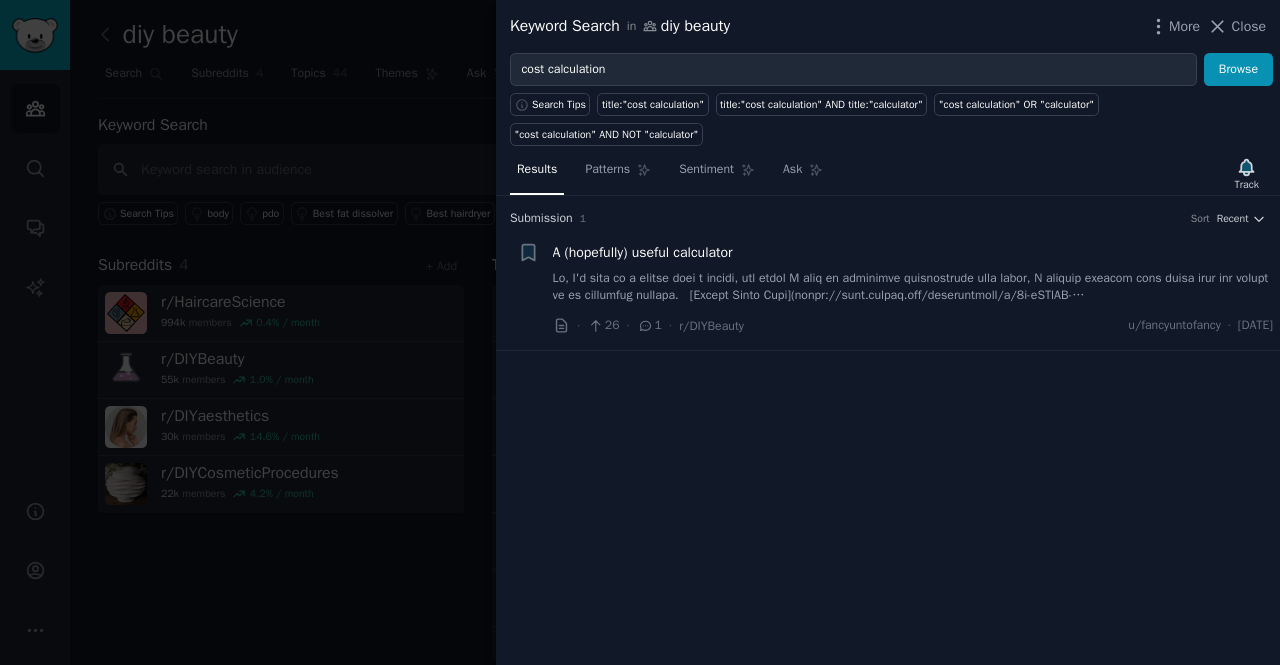 click at bounding box center [913, 287] 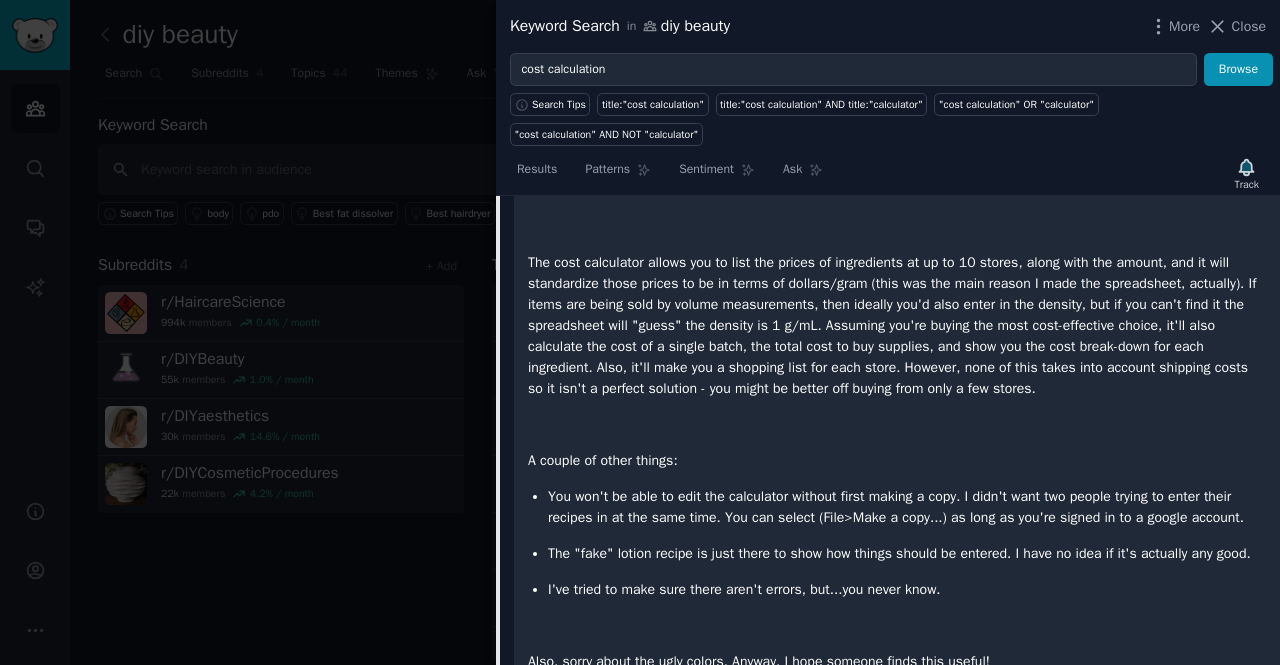 scroll, scrollTop: 614, scrollLeft: 0, axis: vertical 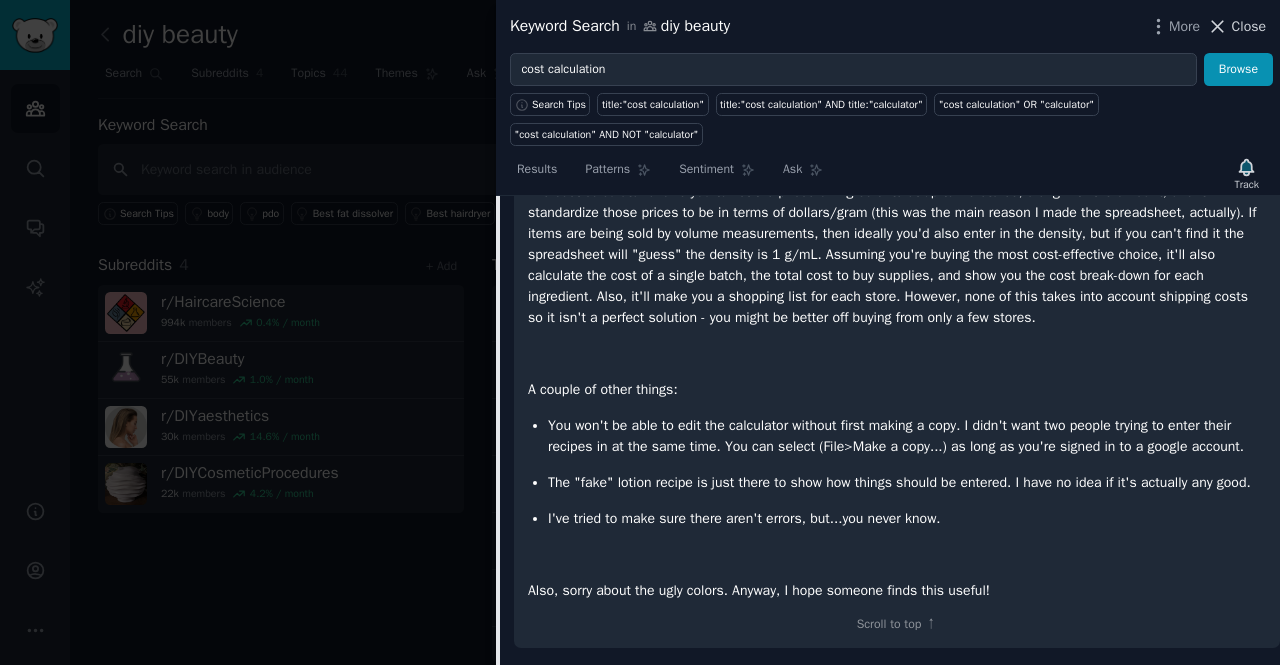 click on "Close" at bounding box center [1249, 26] 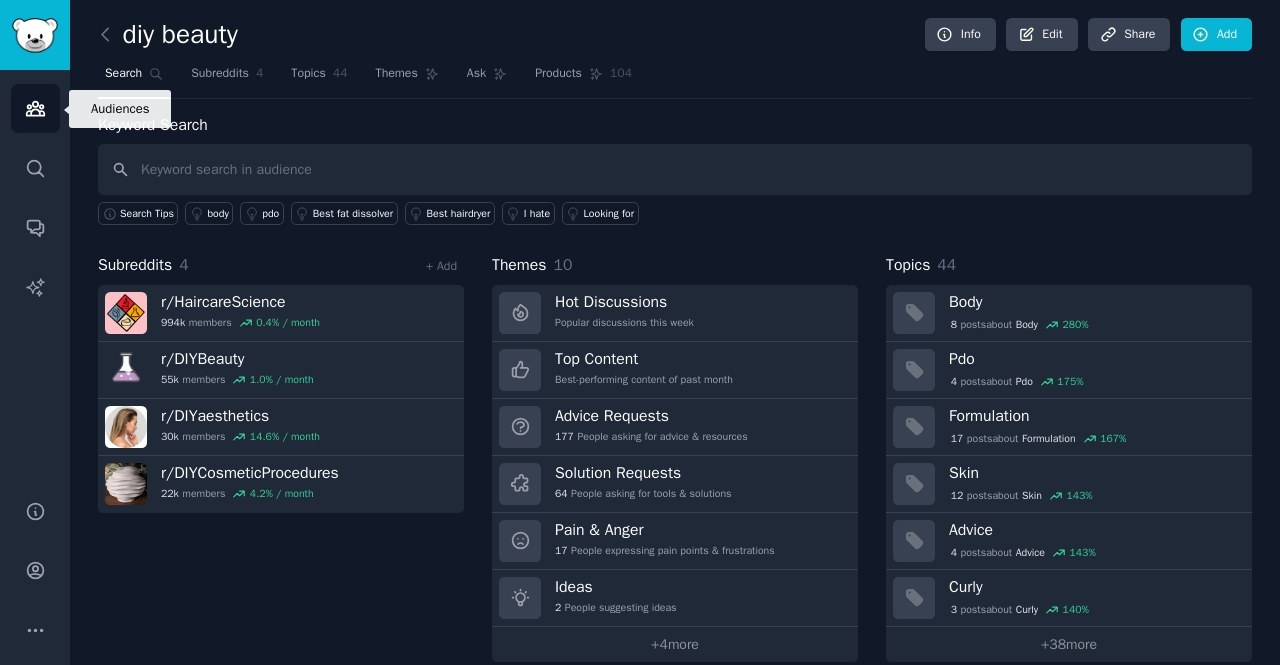 click on "Audiences" at bounding box center [35, 108] 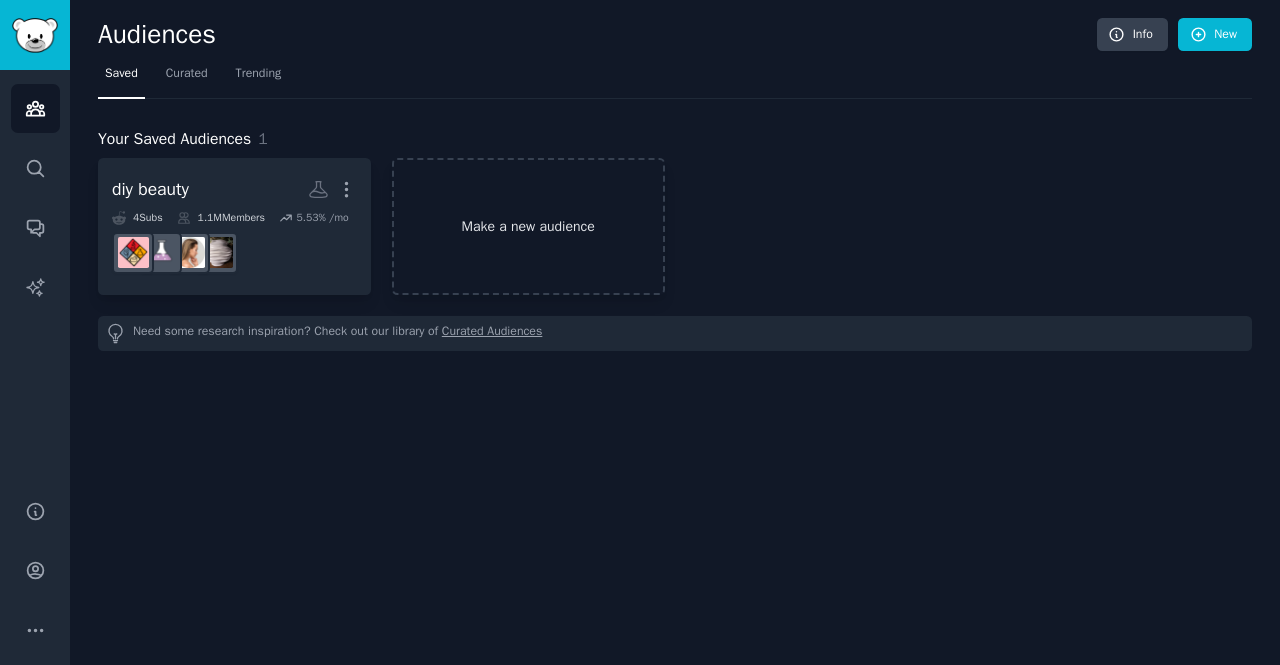 click on "Make a new audience" at bounding box center [528, 226] 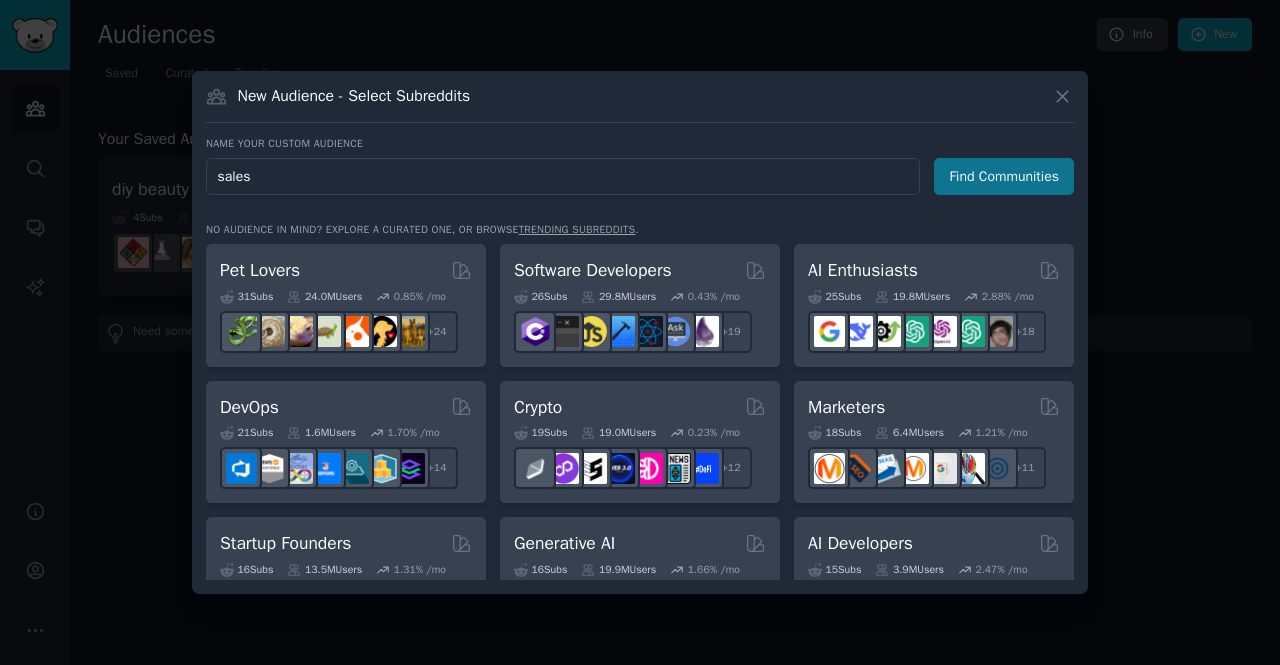 type on "sales" 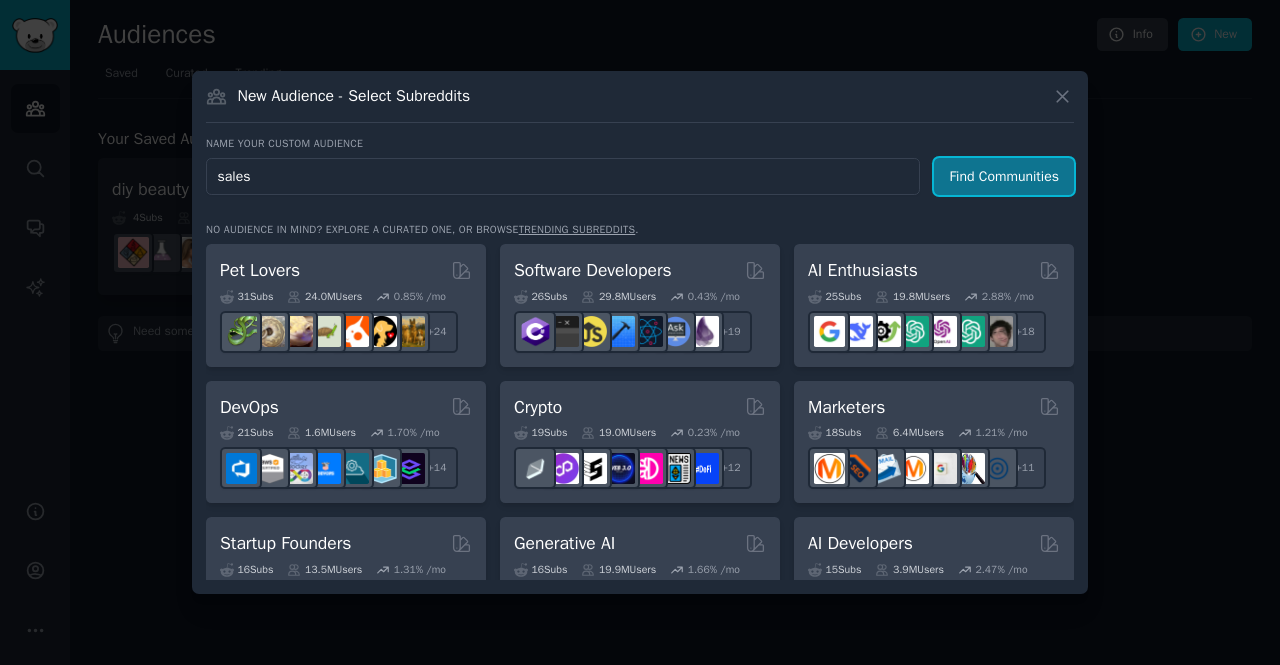 click on "Find Communities" at bounding box center [1004, 176] 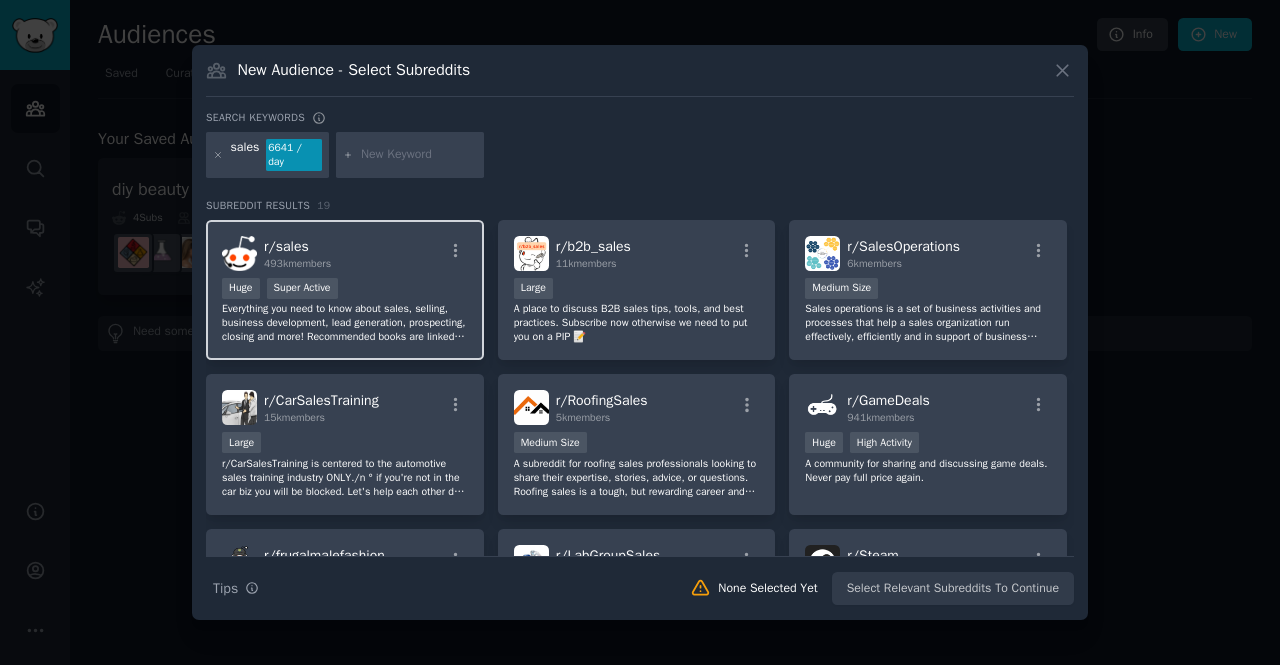 click on "Huge Super Active" at bounding box center [345, 290] 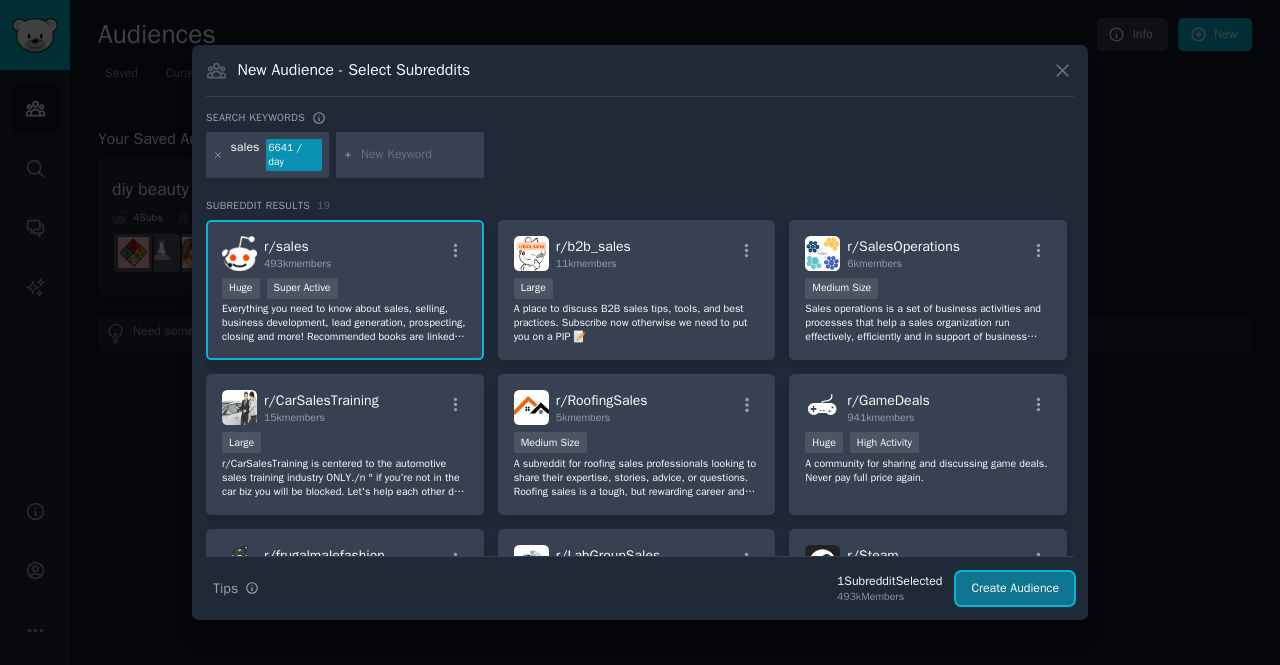 click on "Create Audience" at bounding box center (1015, 589) 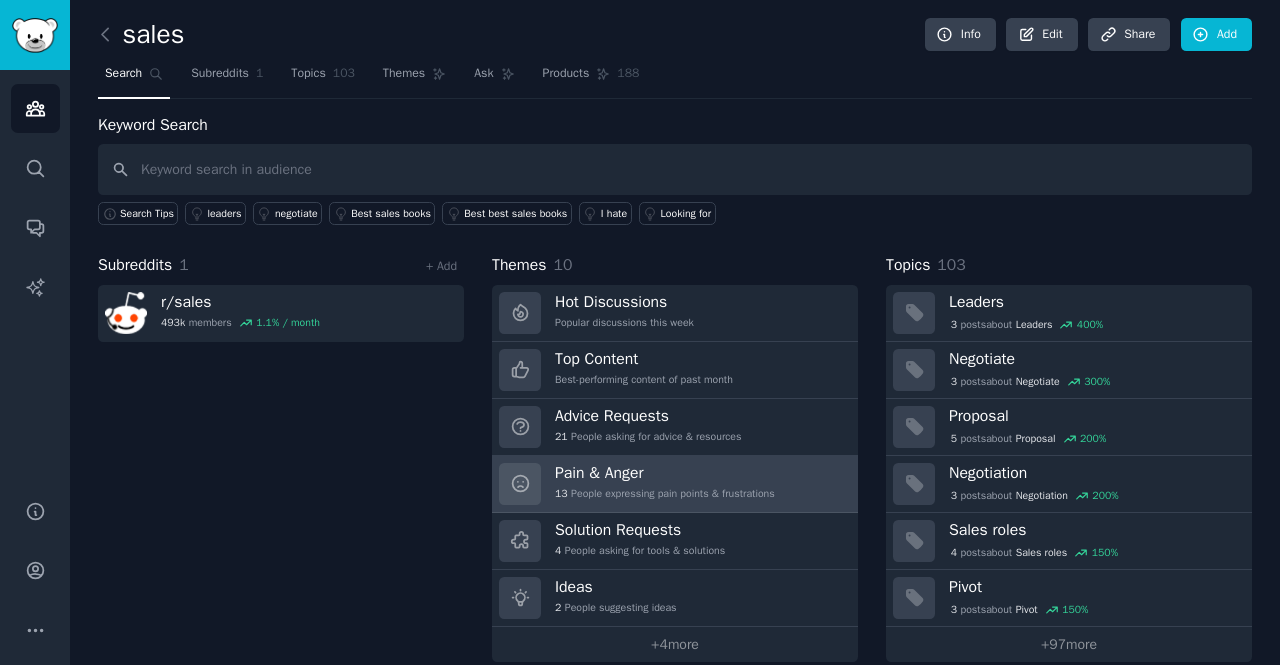 click on "Pain & Anger 13 People expressing pain points & frustrations" at bounding box center [675, 484] 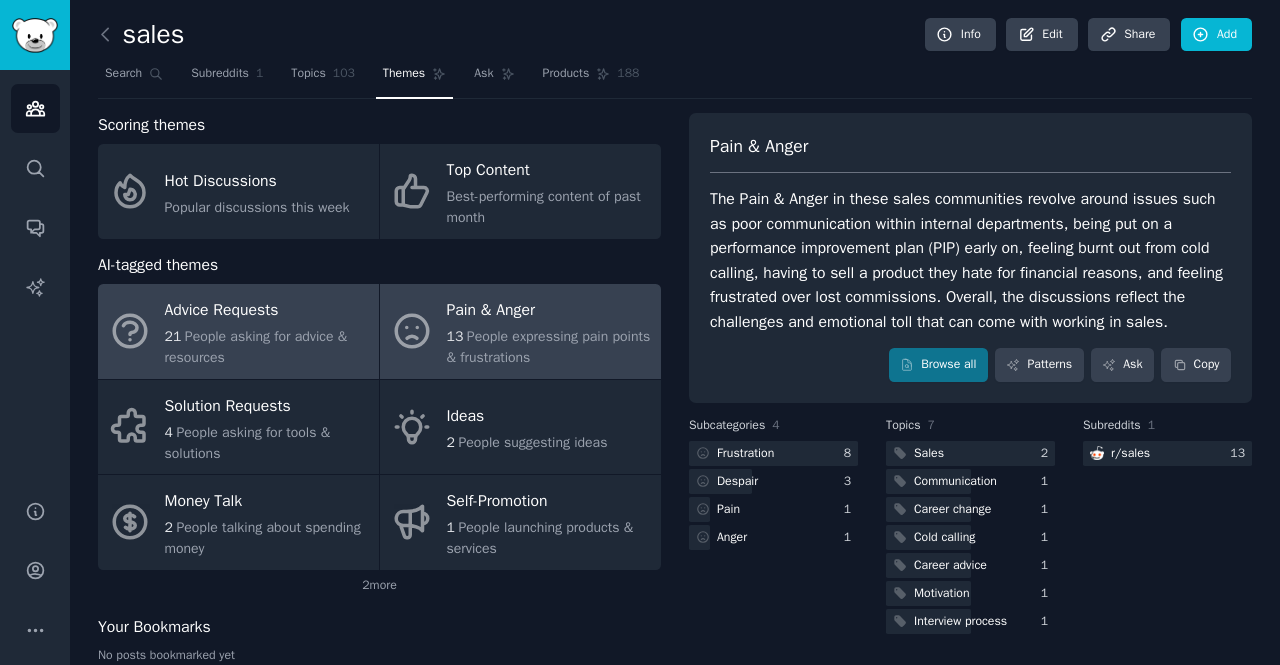 click on "Advice Requests" at bounding box center (267, 311) 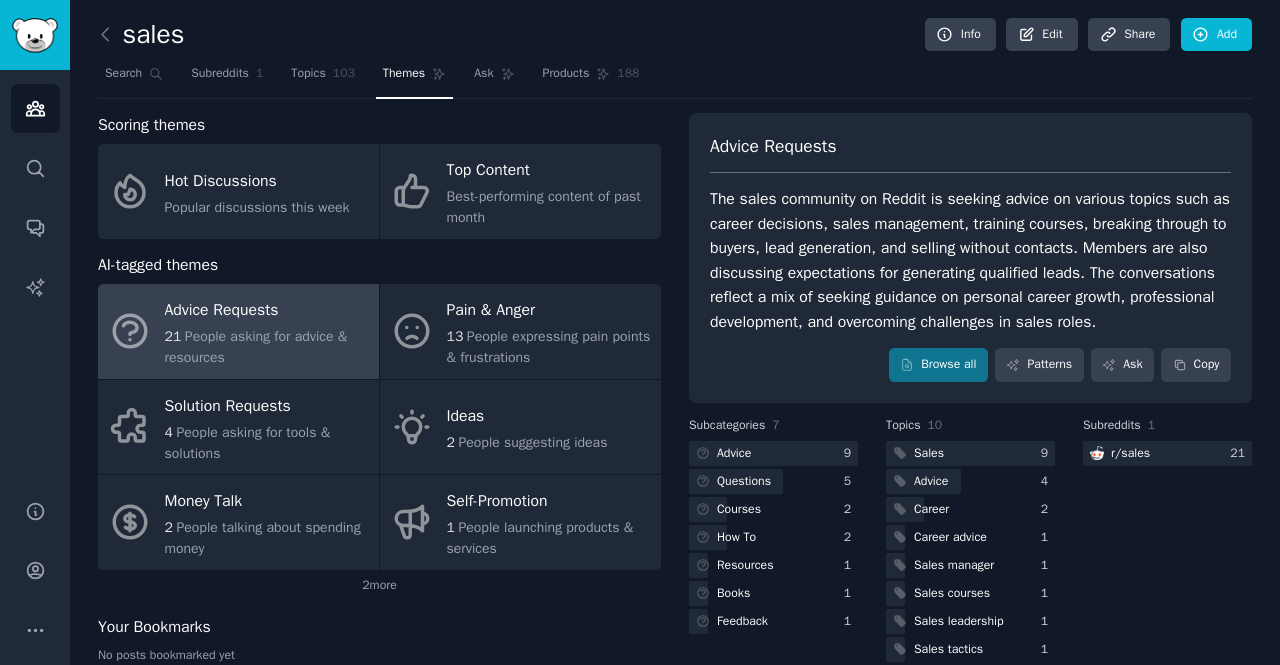 click on "Advice Requests" at bounding box center [267, 311] 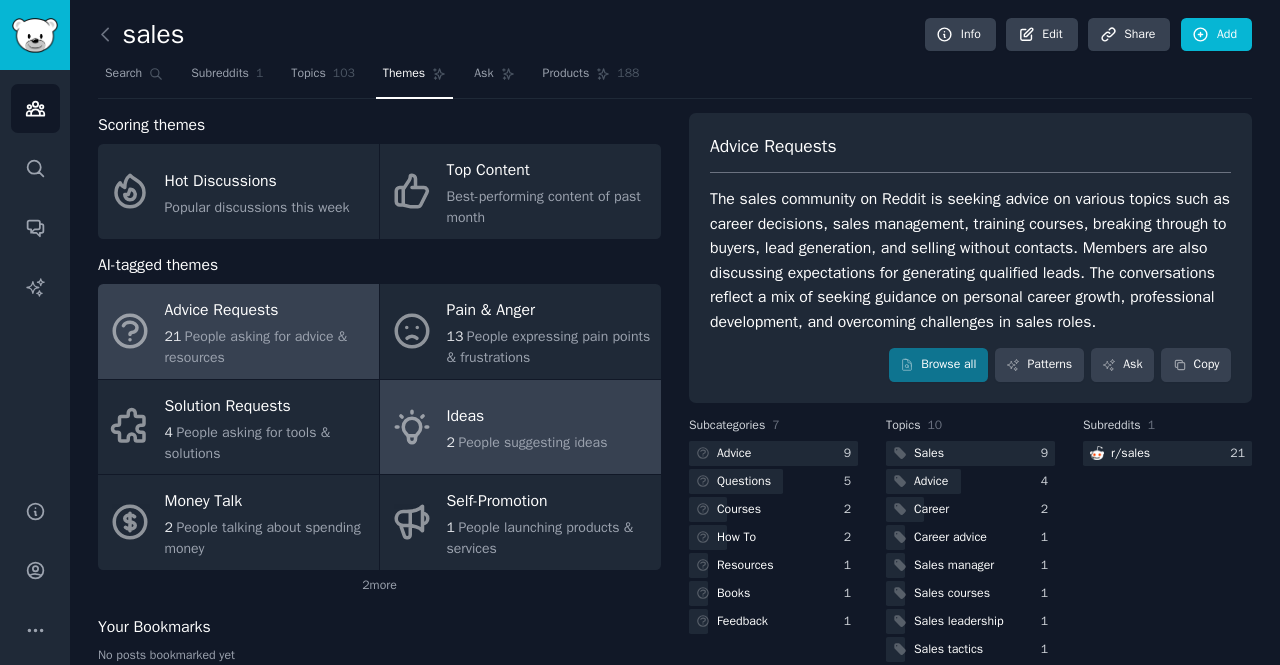 click on "People suggesting ideas" at bounding box center [532, 442] 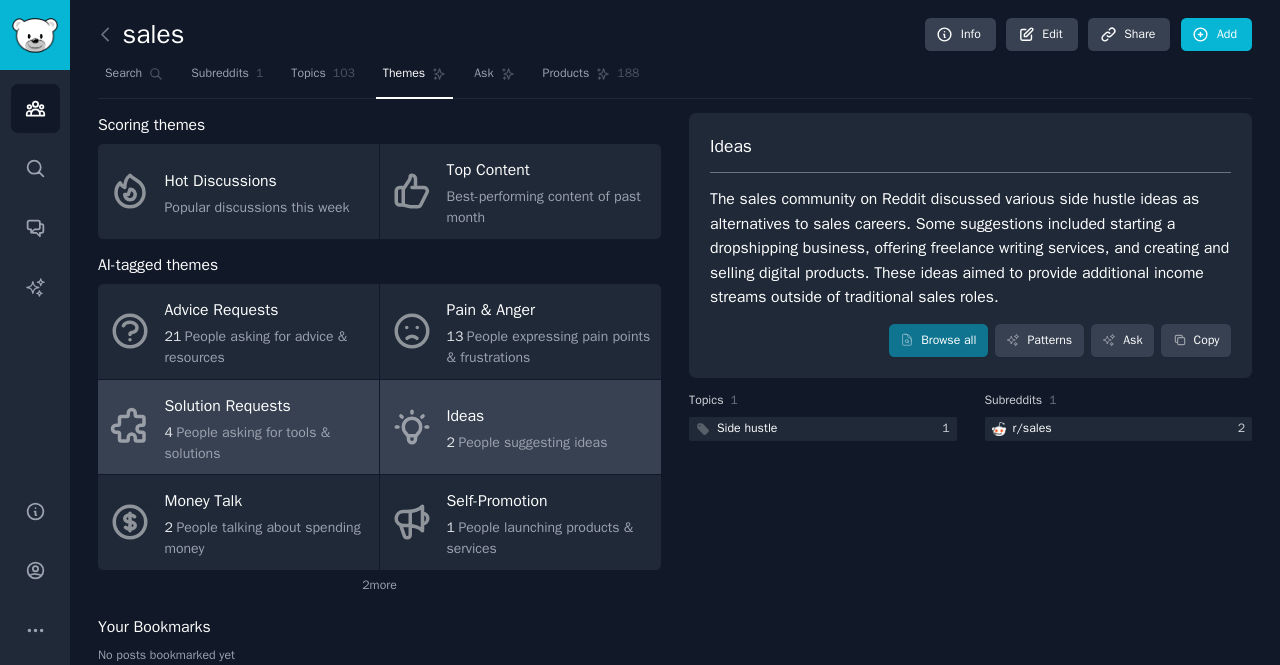 click on "People asking for tools & solutions" at bounding box center [248, 443] 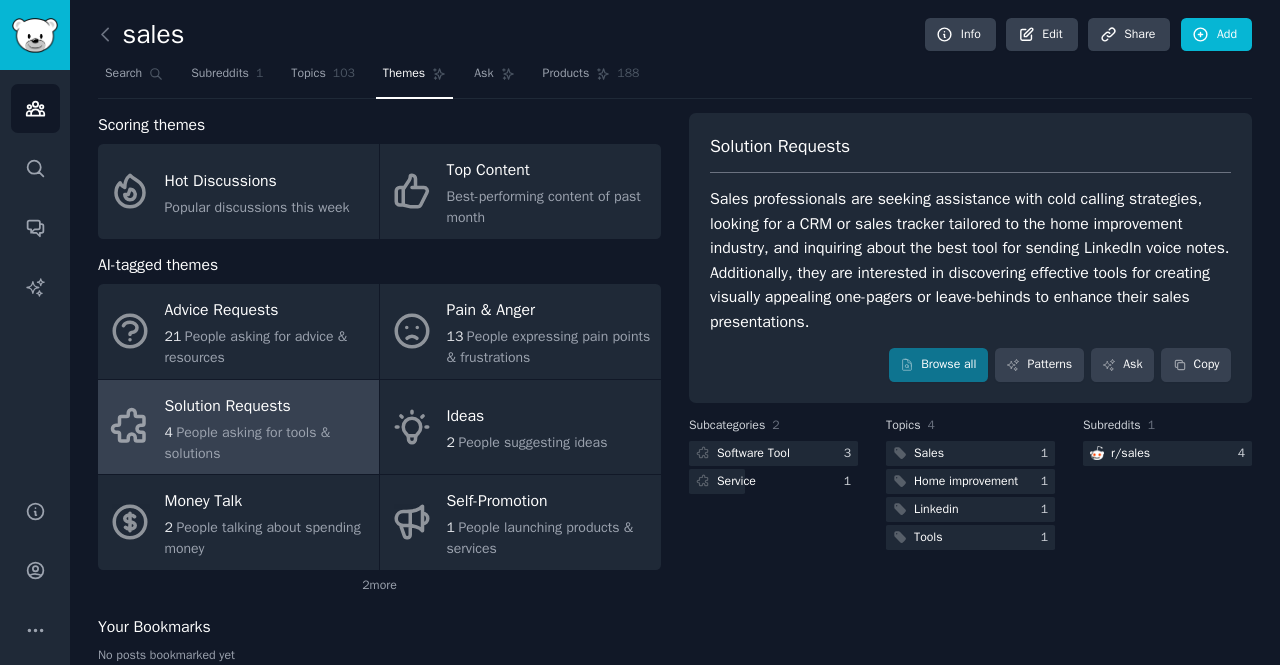 click on "People asking for tools & solutions" at bounding box center [248, 443] 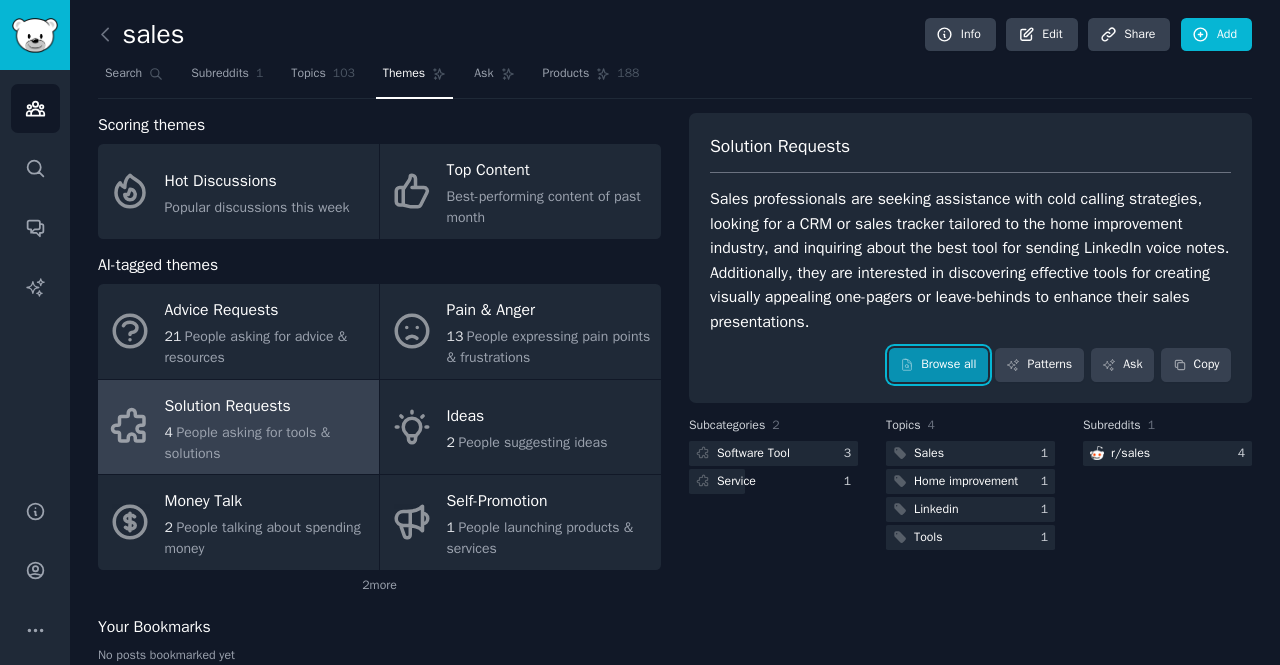 click on "Browse all" at bounding box center [938, 365] 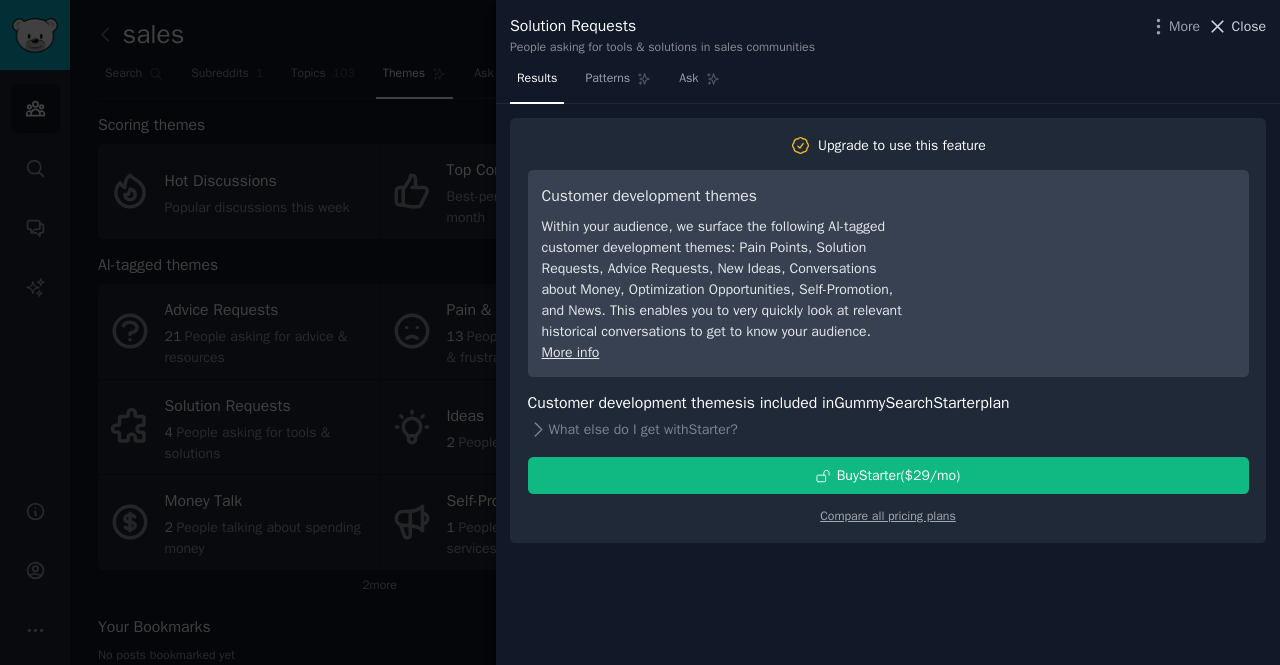 click 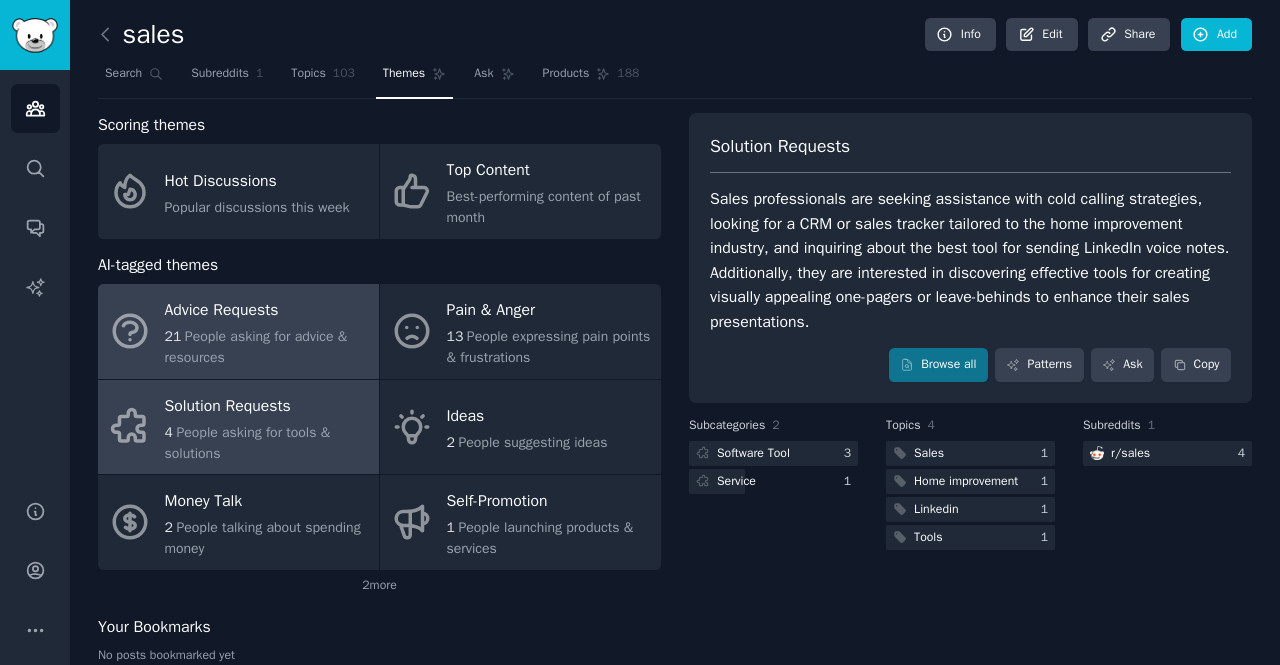 click on "People asking for advice & resources" at bounding box center (256, 347) 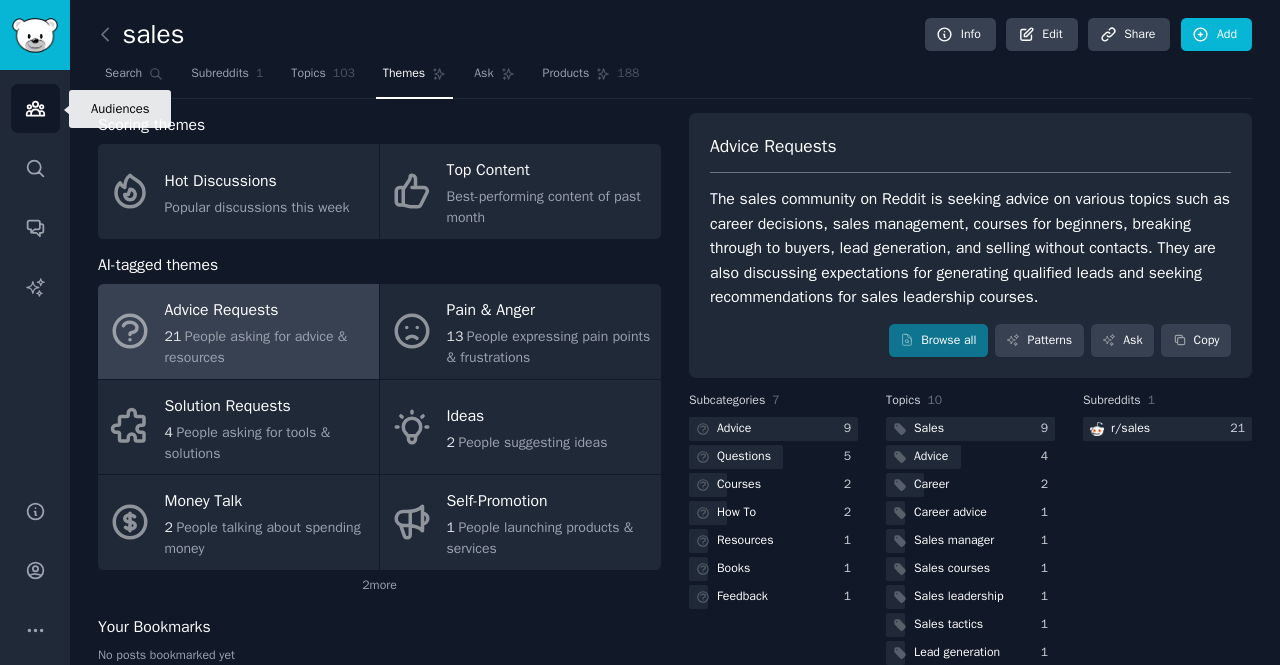 click on "Audiences" at bounding box center (35, 108) 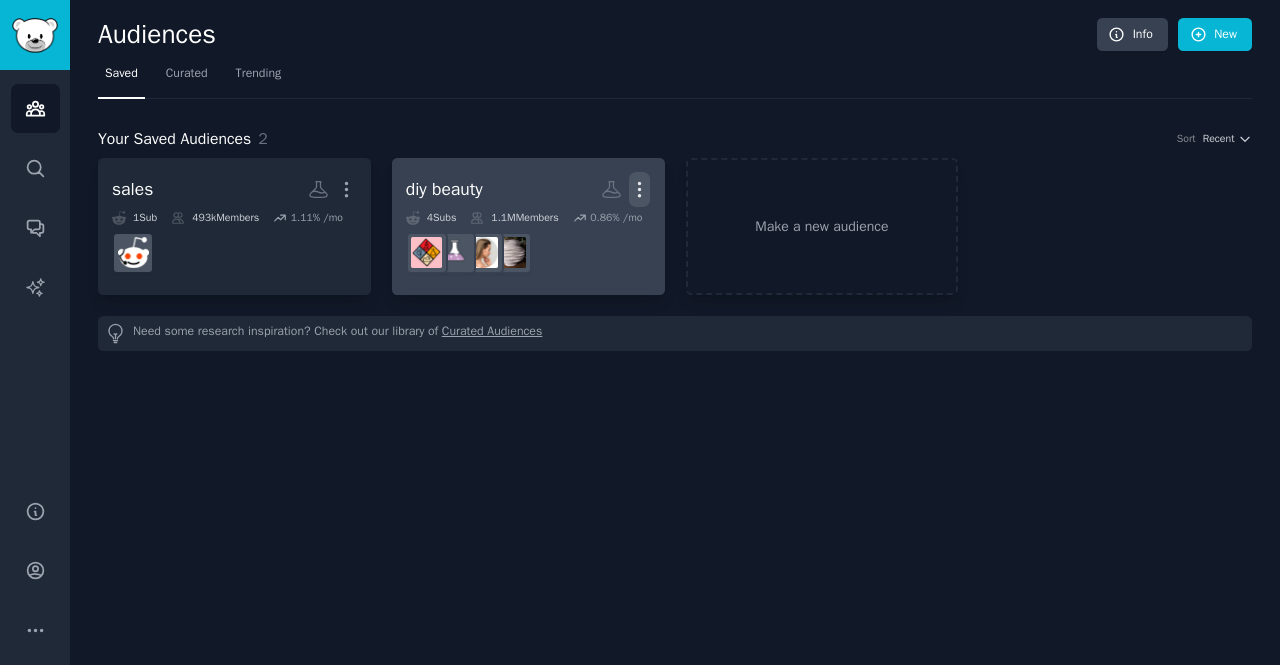 click 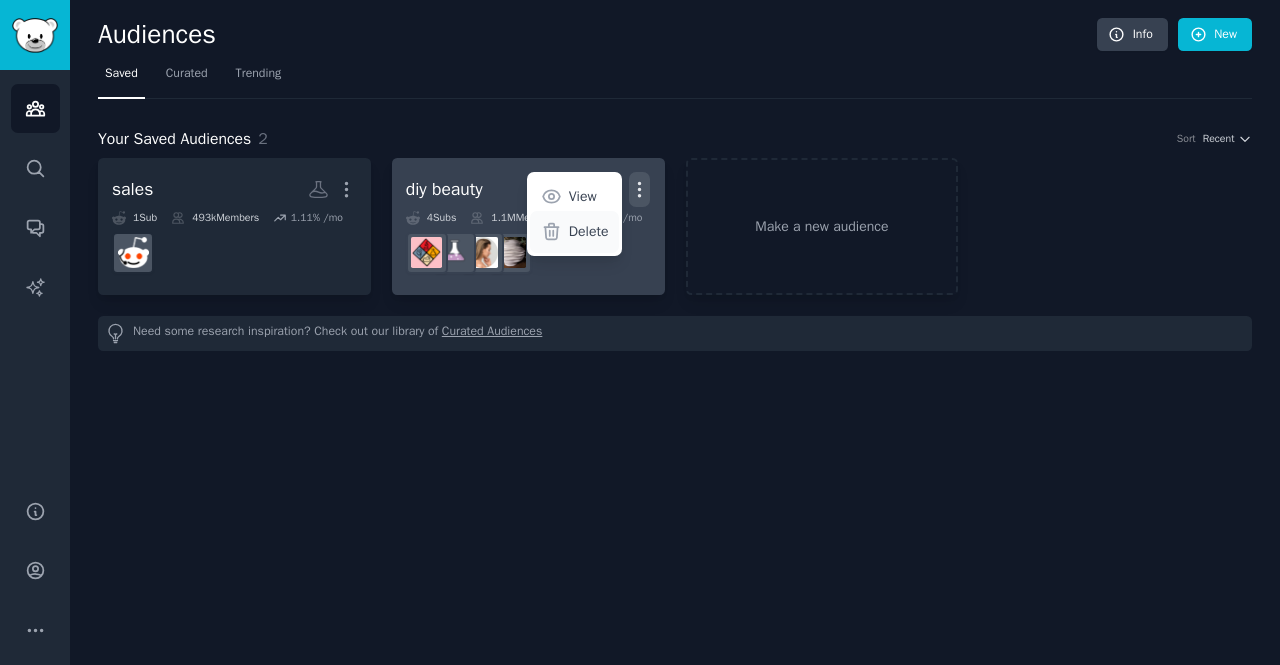 click 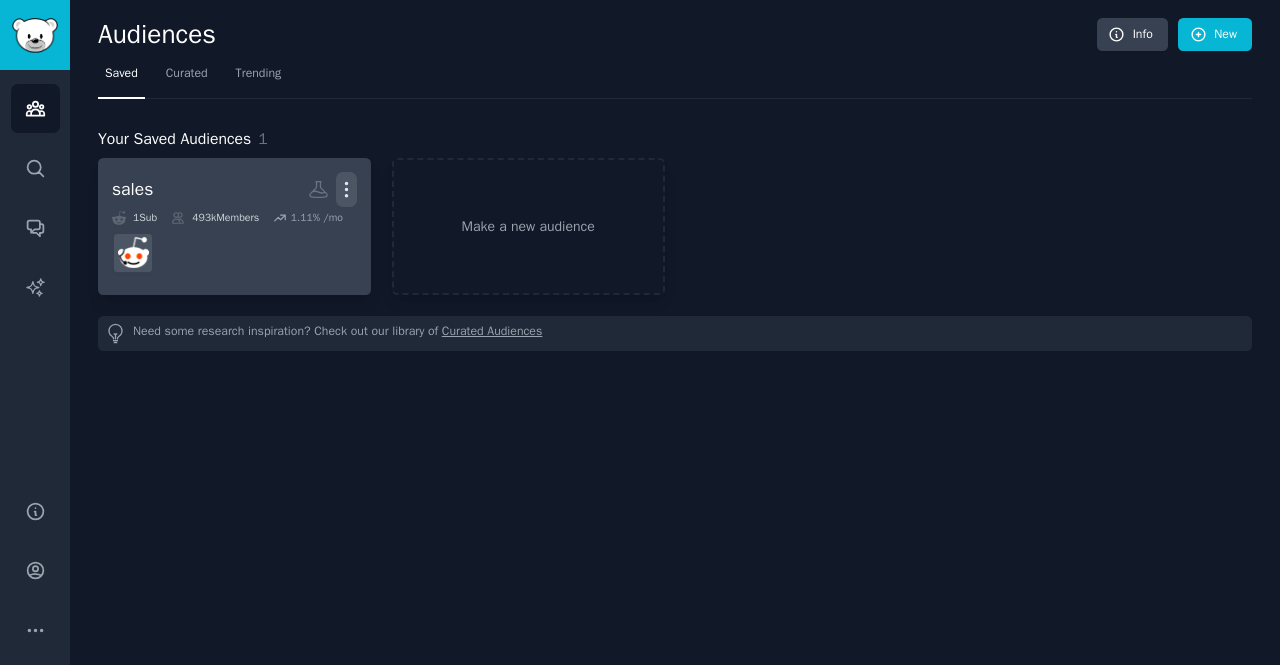 click 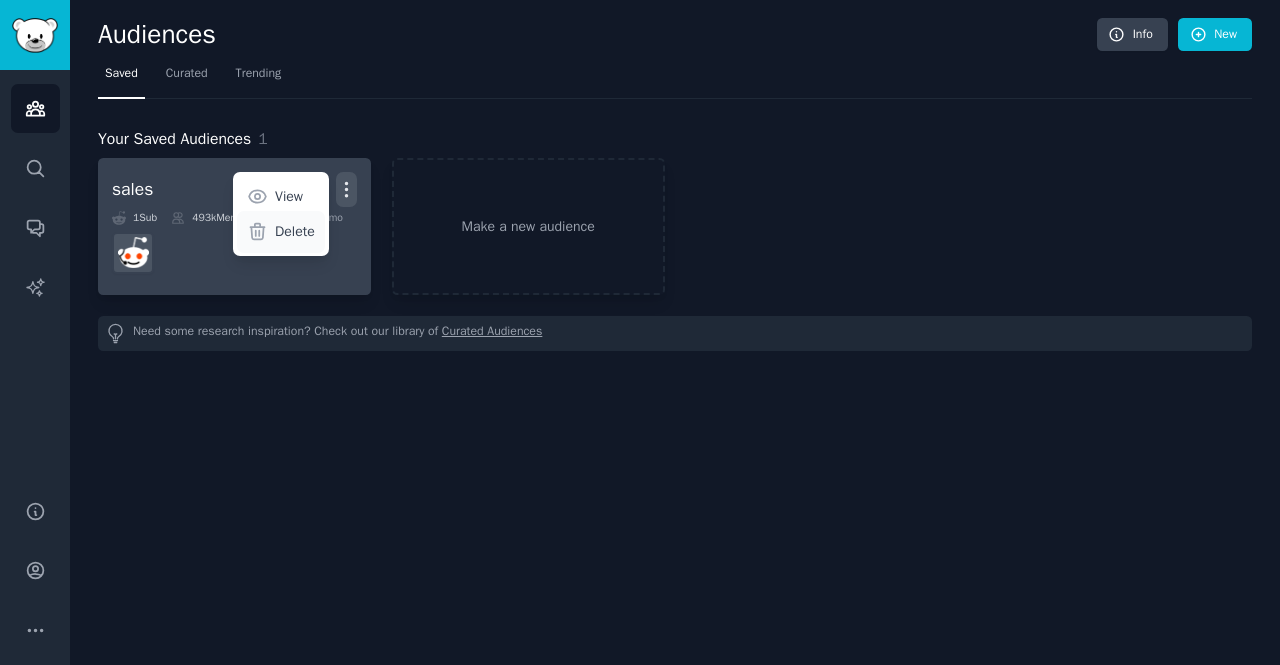 click on "Delete" at bounding box center (295, 231) 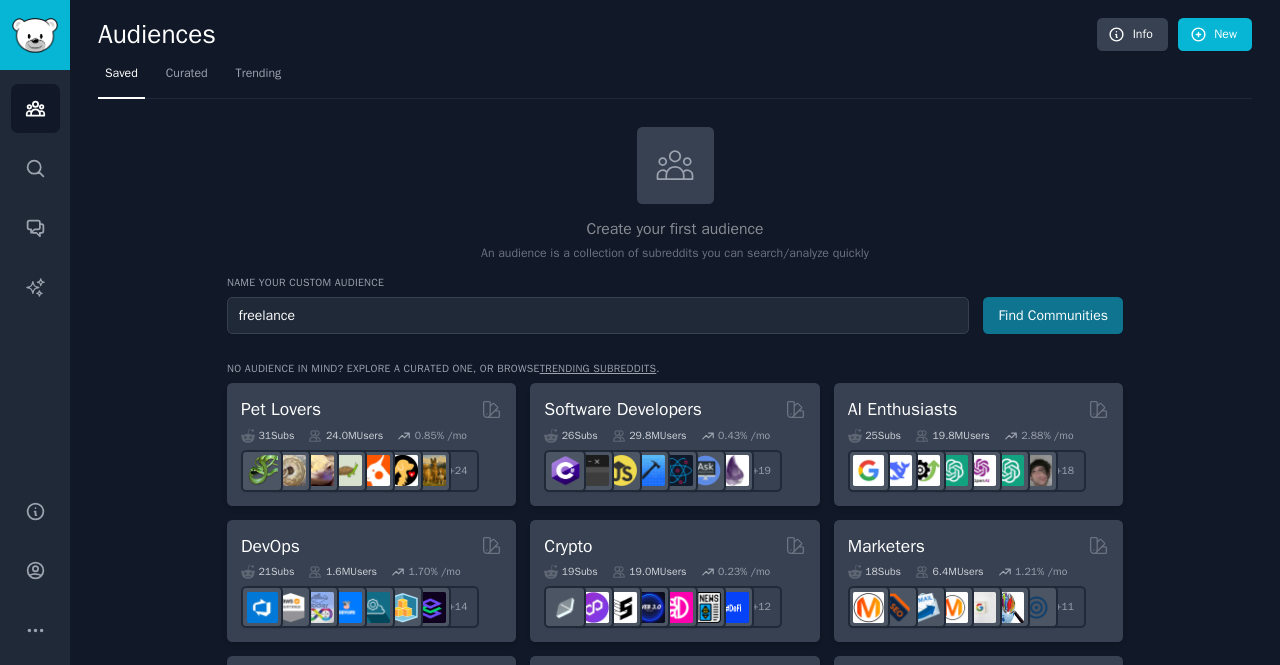 type on "freelance" 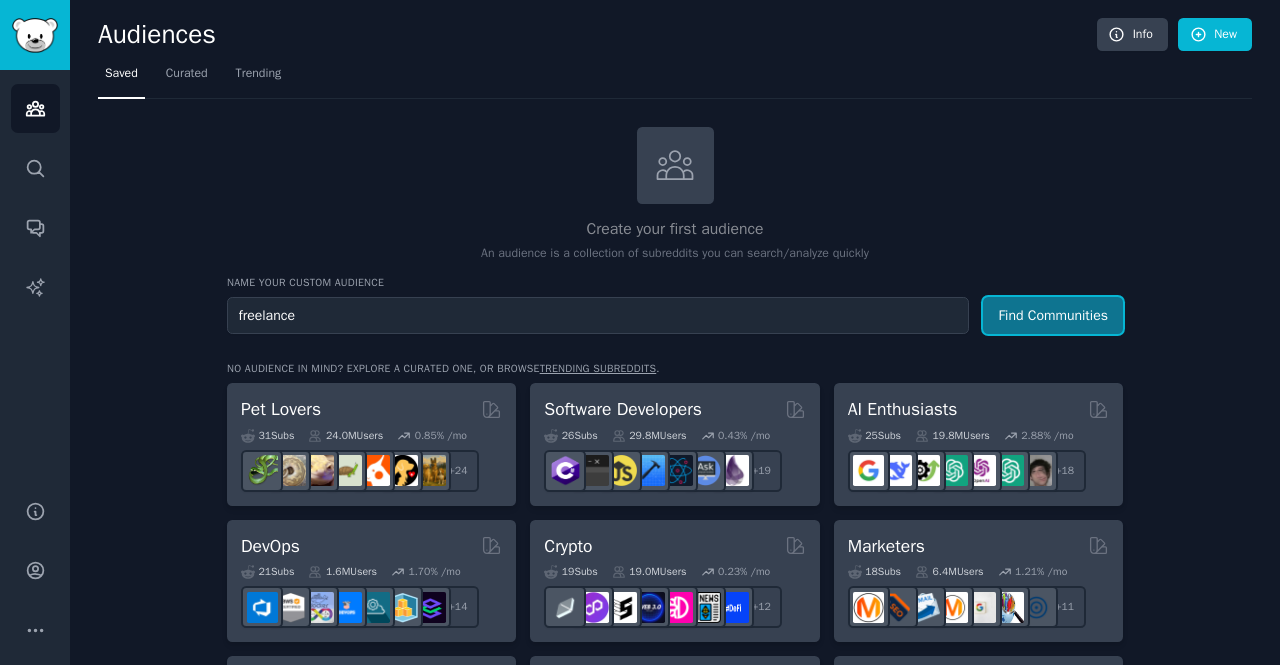 click on "Find Communities" at bounding box center (1053, 315) 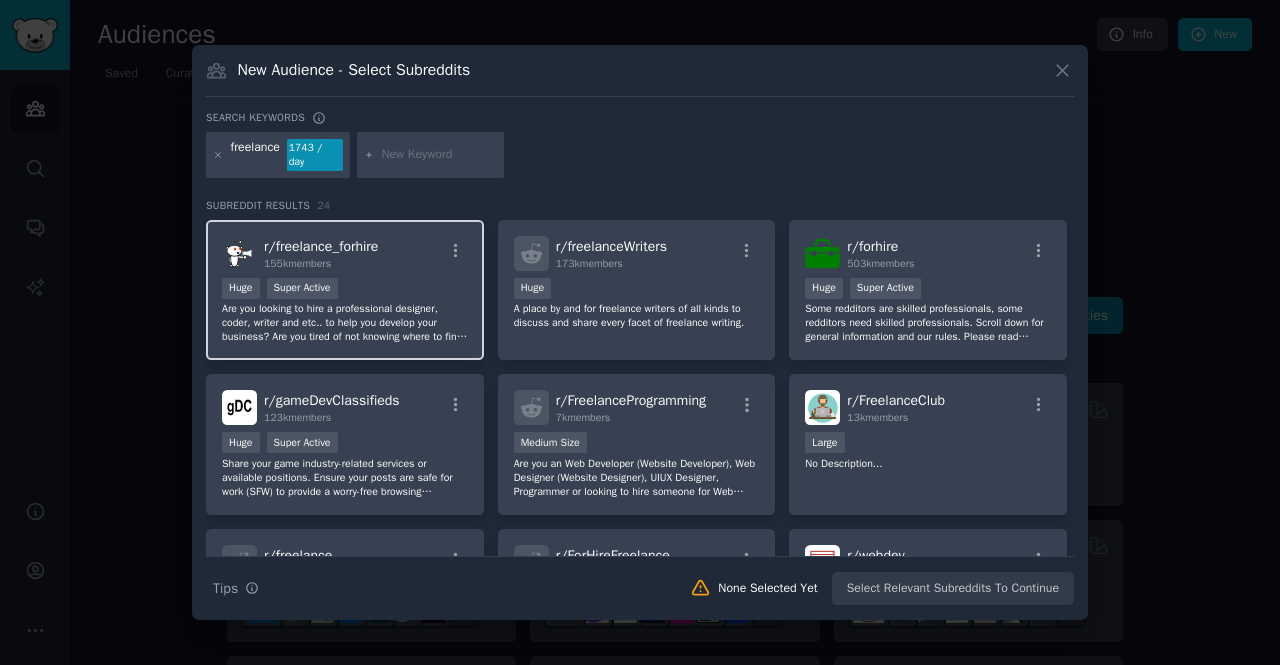 click on "r/ freelance_forhire 155k  members" at bounding box center (345, 253) 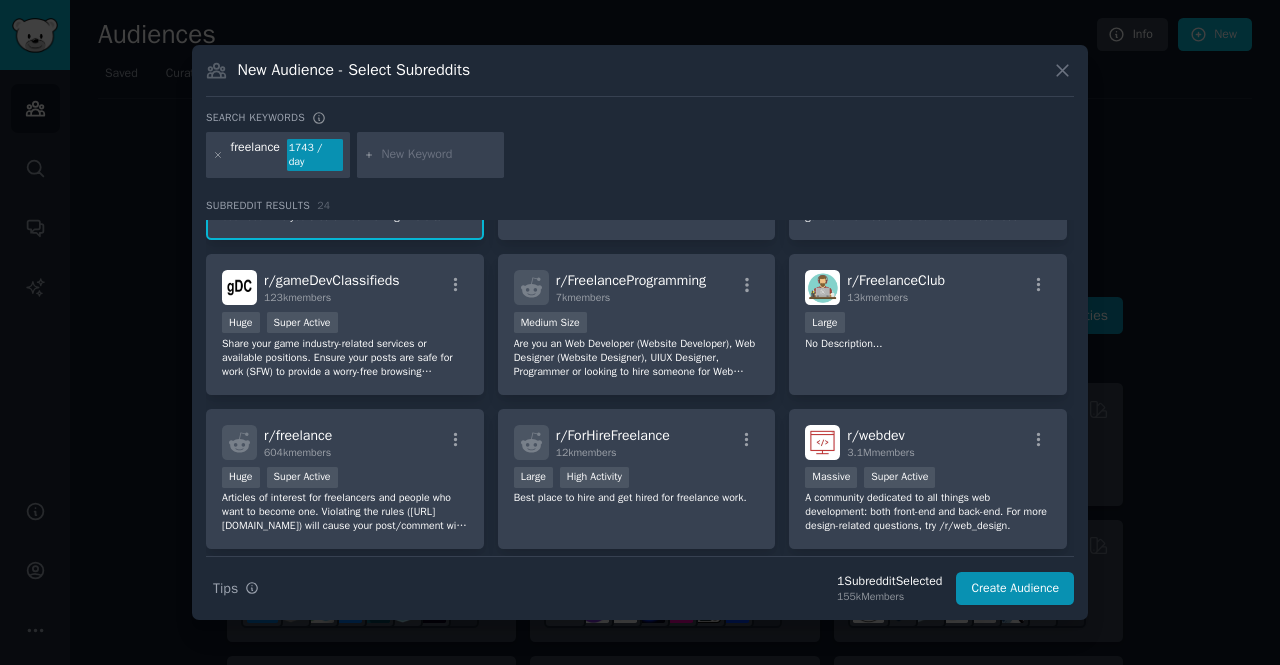scroll, scrollTop: 122, scrollLeft: 0, axis: vertical 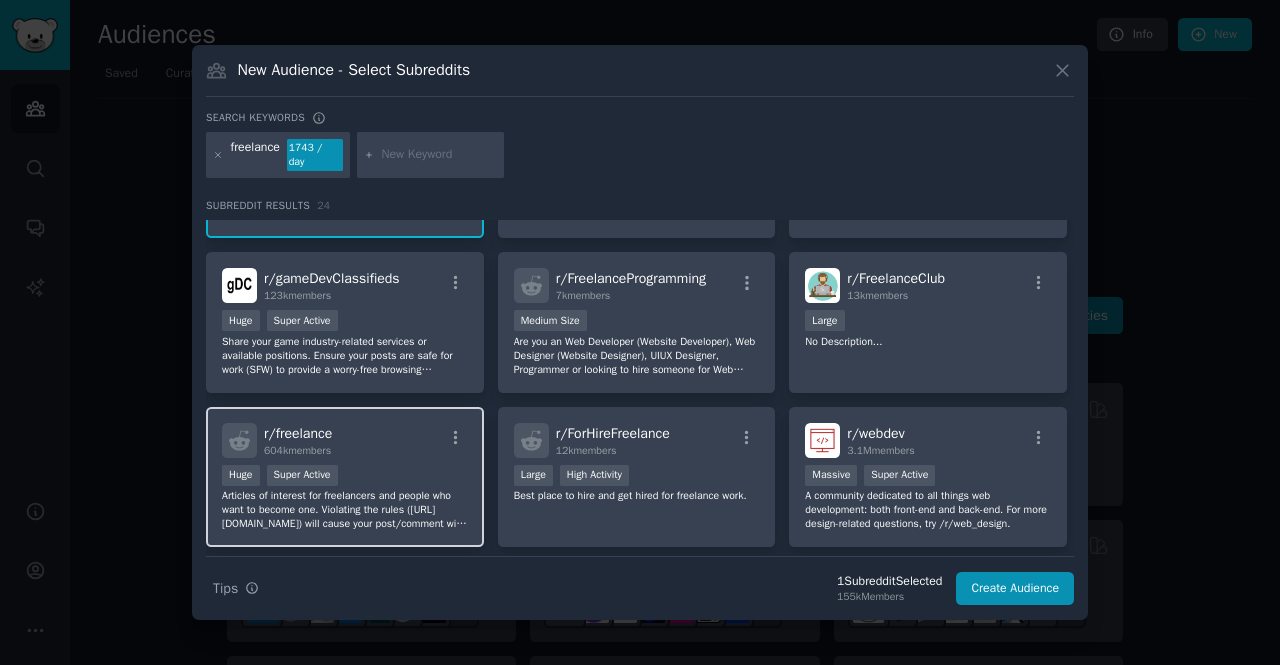 click on "r/ freelance 604k  members" at bounding box center (345, 440) 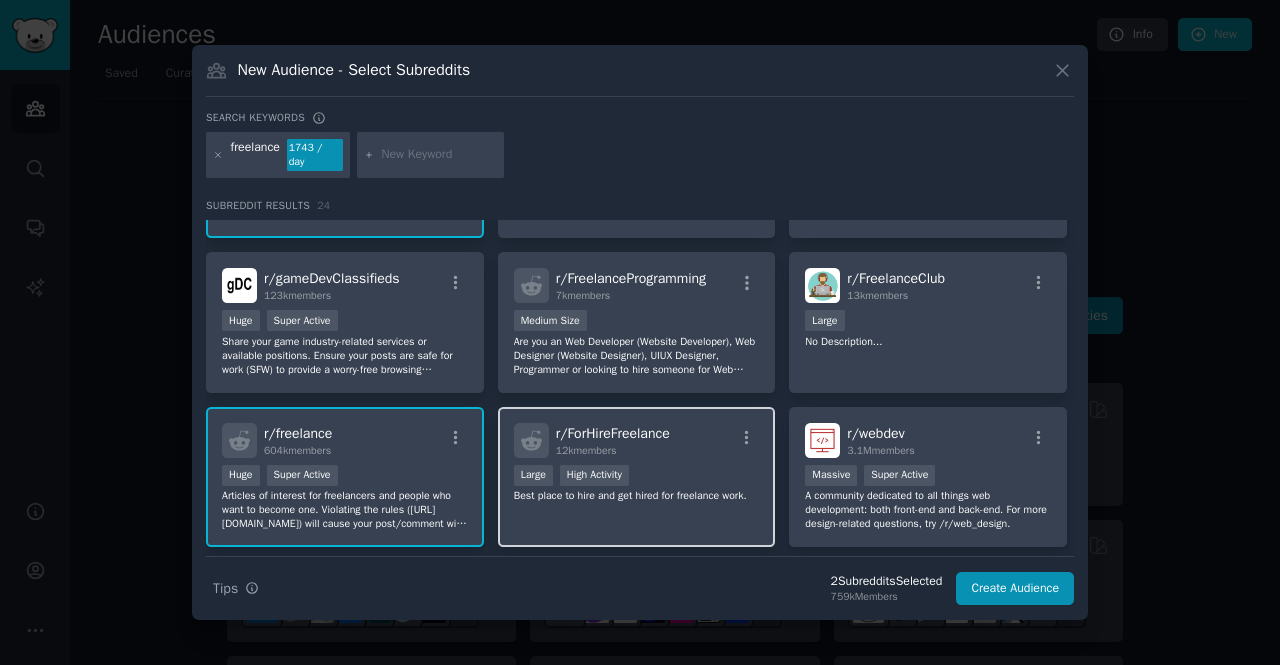 scroll, scrollTop: 0, scrollLeft: 0, axis: both 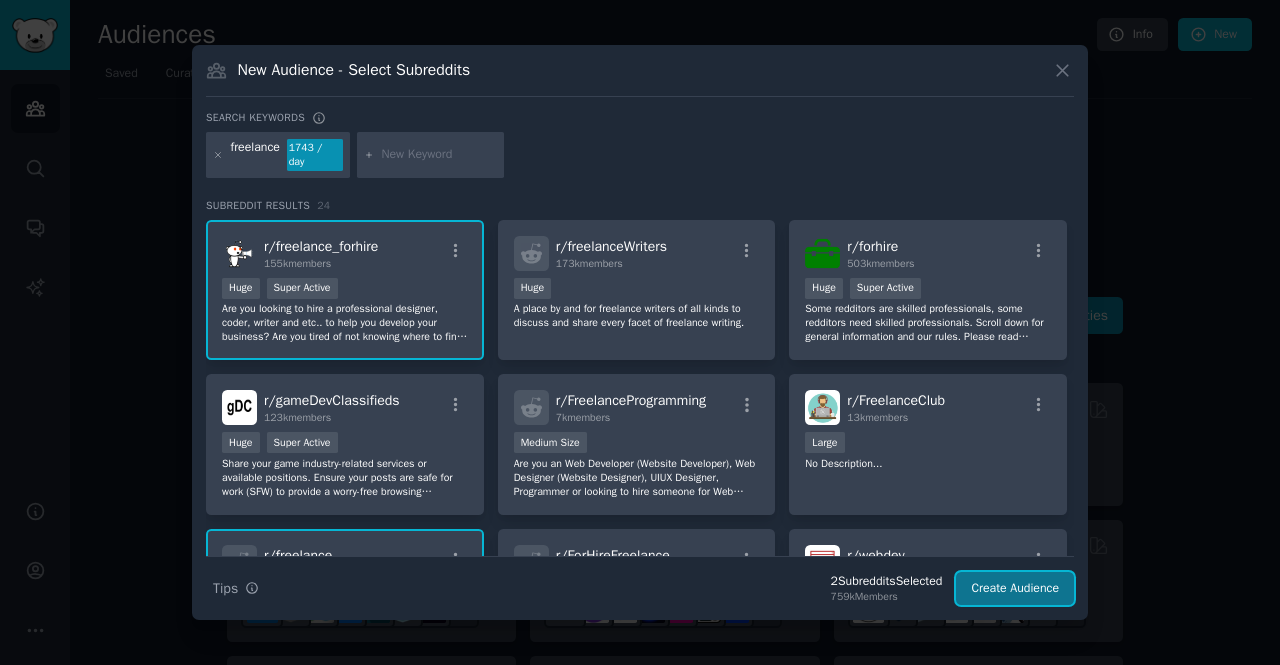 click on "Create Audience" at bounding box center (1015, 589) 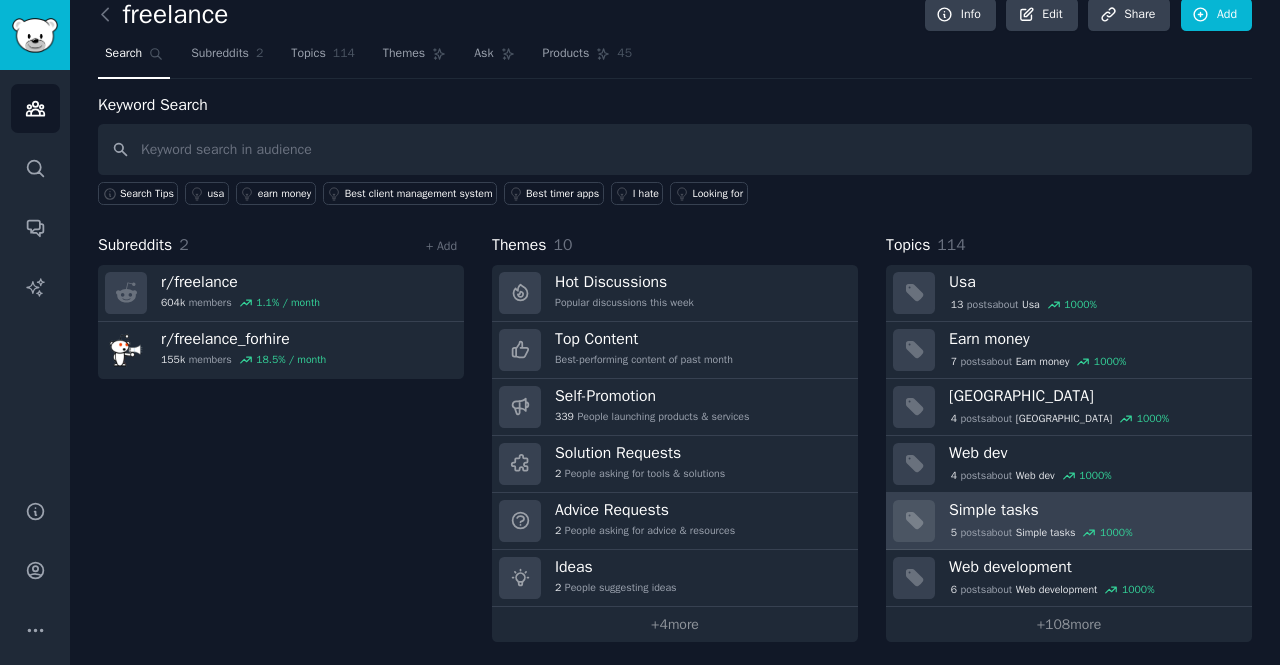 scroll, scrollTop: 20, scrollLeft: 0, axis: vertical 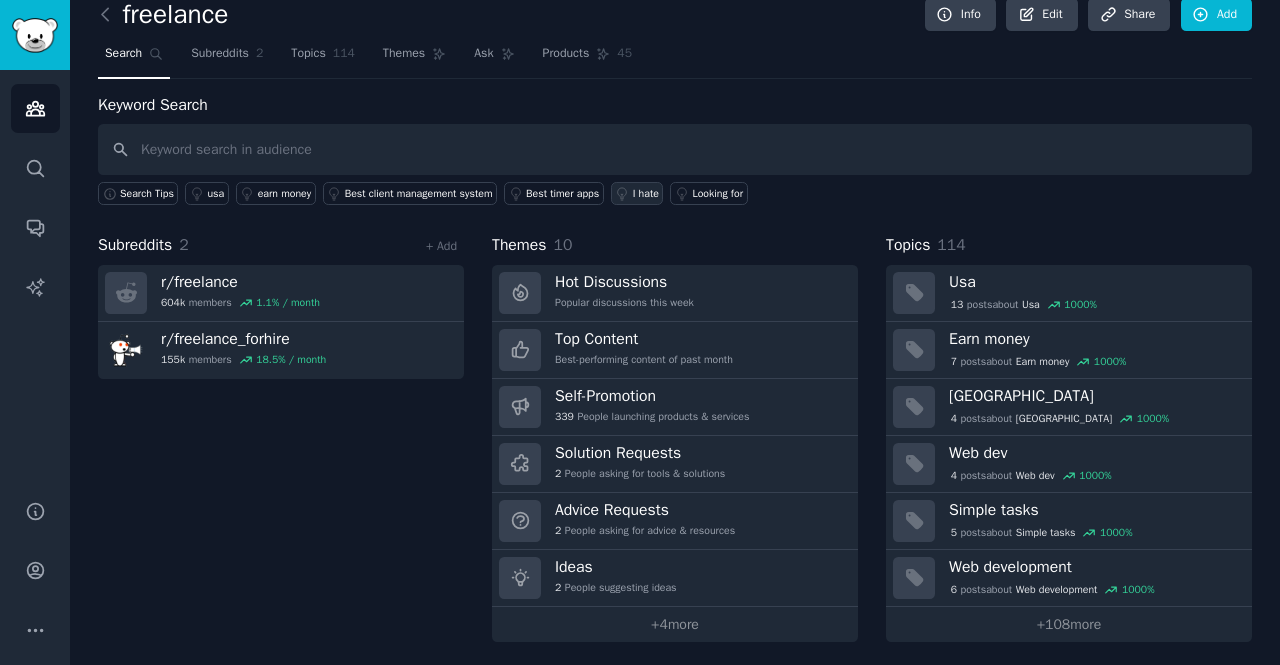 click on "I hate" at bounding box center (646, 194) 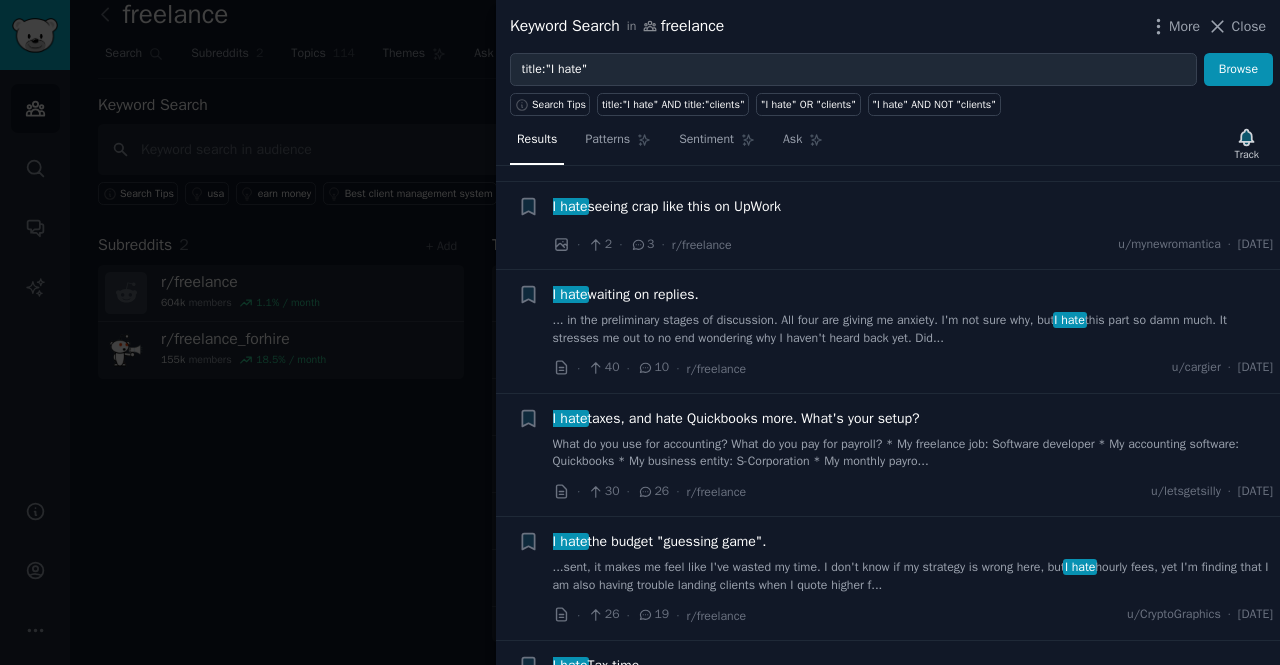 scroll, scrollTop: 511, scrollLeft: 0, axis: vertical 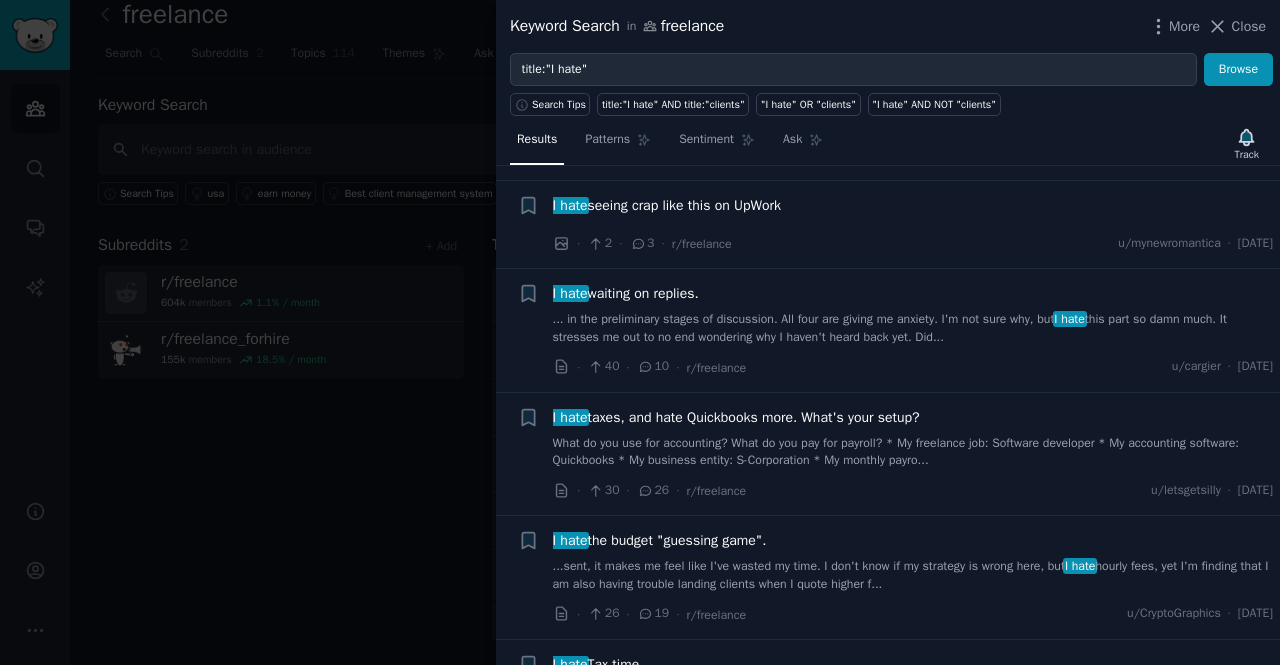 click on "· 30 · 26 · r/freelance u/letsgetsilly · Sun 20/03/2016" at bounding box center (913, 490) 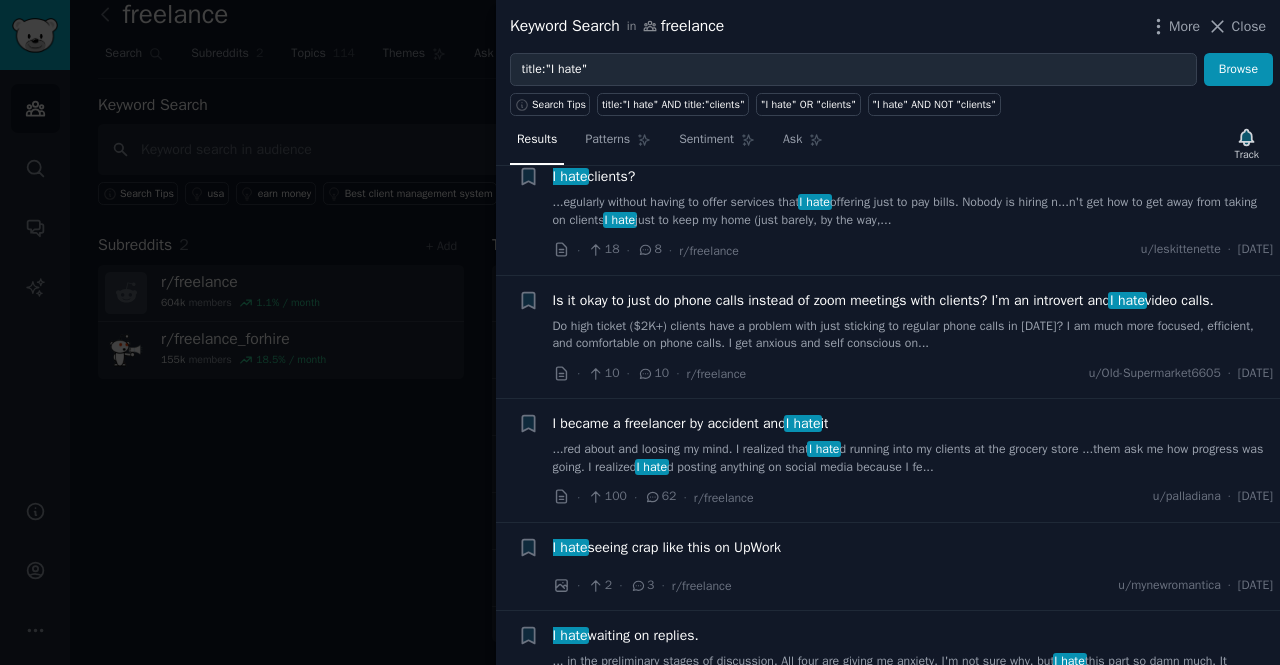scroll, scrollTop: 0, scrollLeft: 0, axis: both 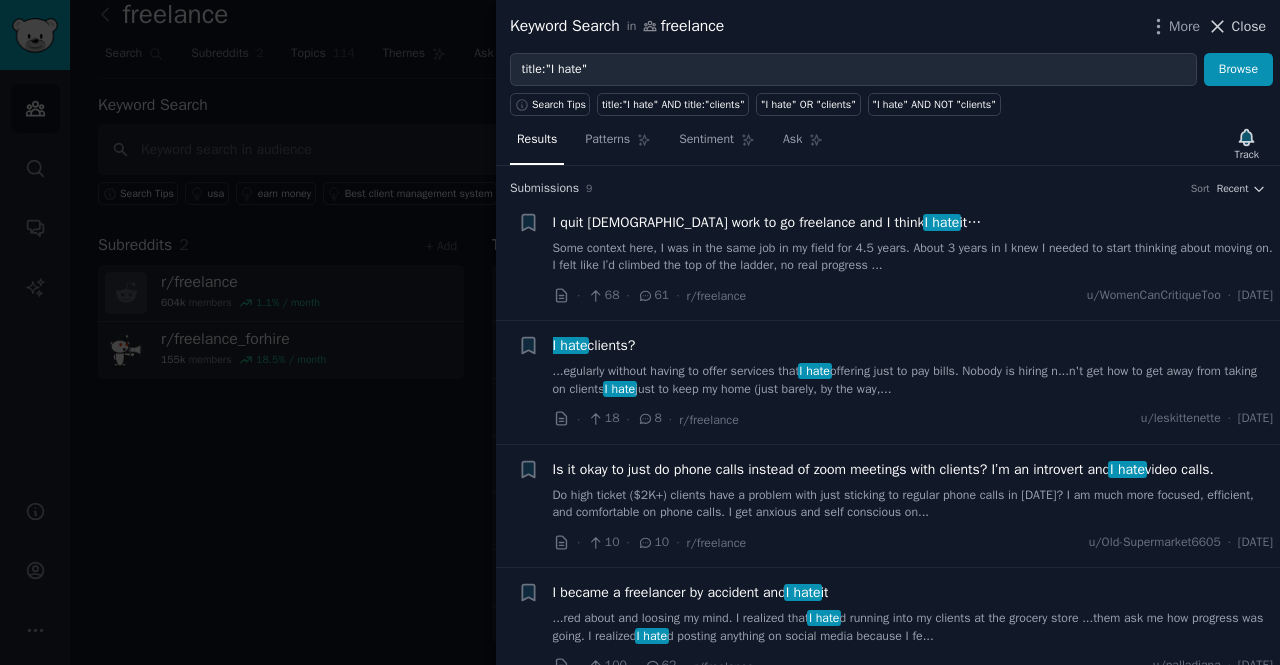click 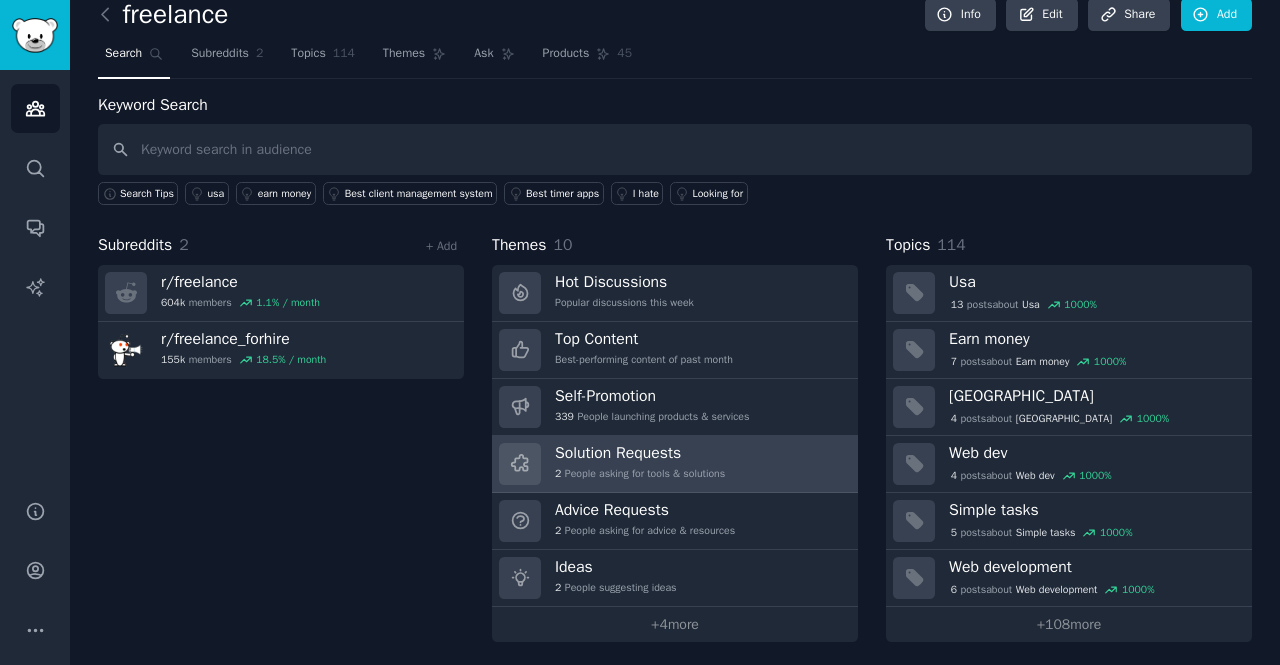 click on "Solution Requests" at bounding box center (640, 453) 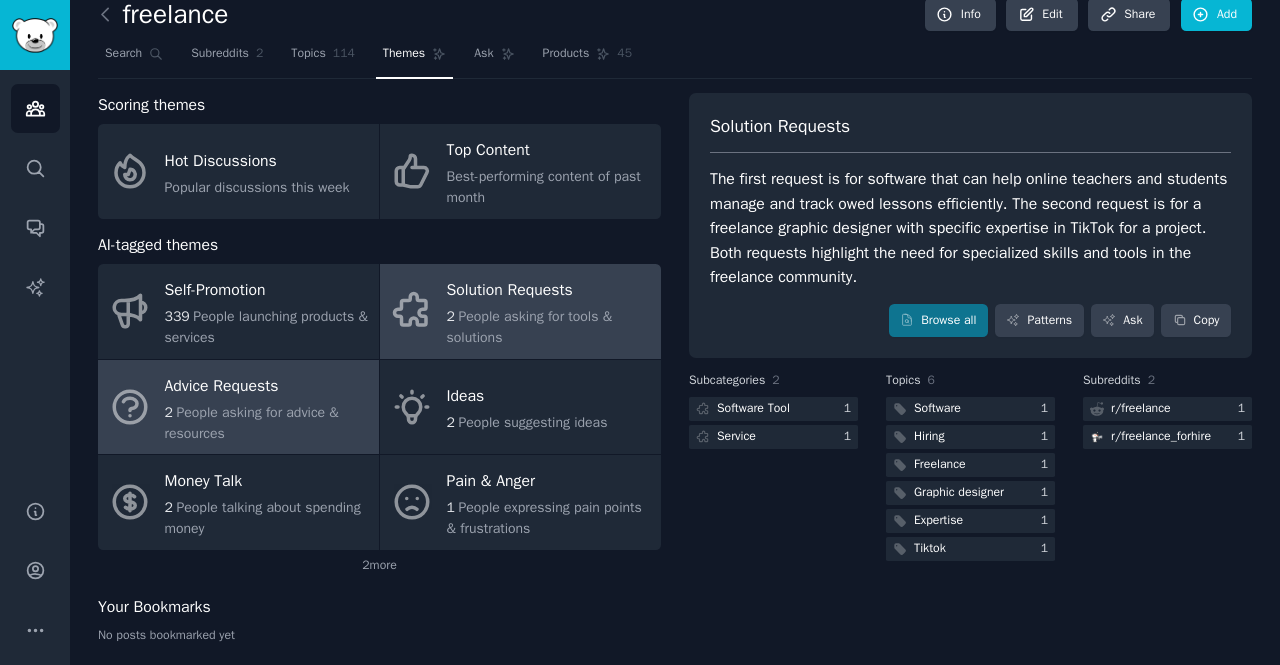 click on "People asking for advice & resources" at bounding box center [252, 423] 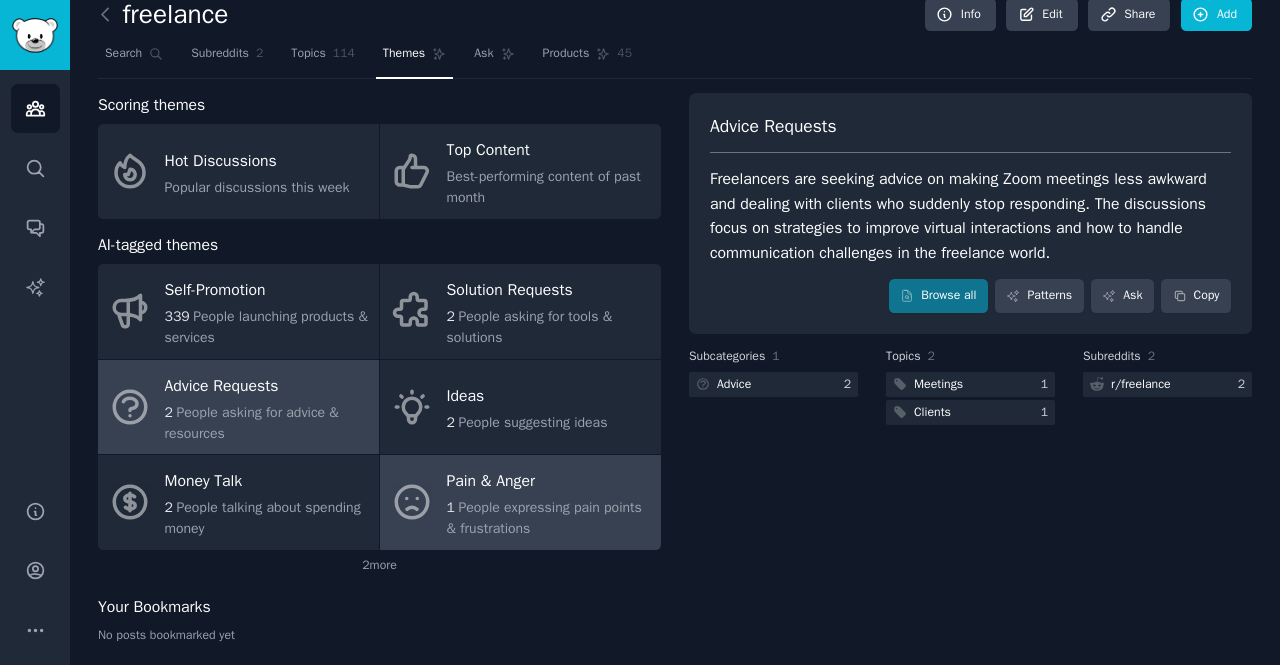 click on "Pain & Anger" at bounding box center (549, 482) 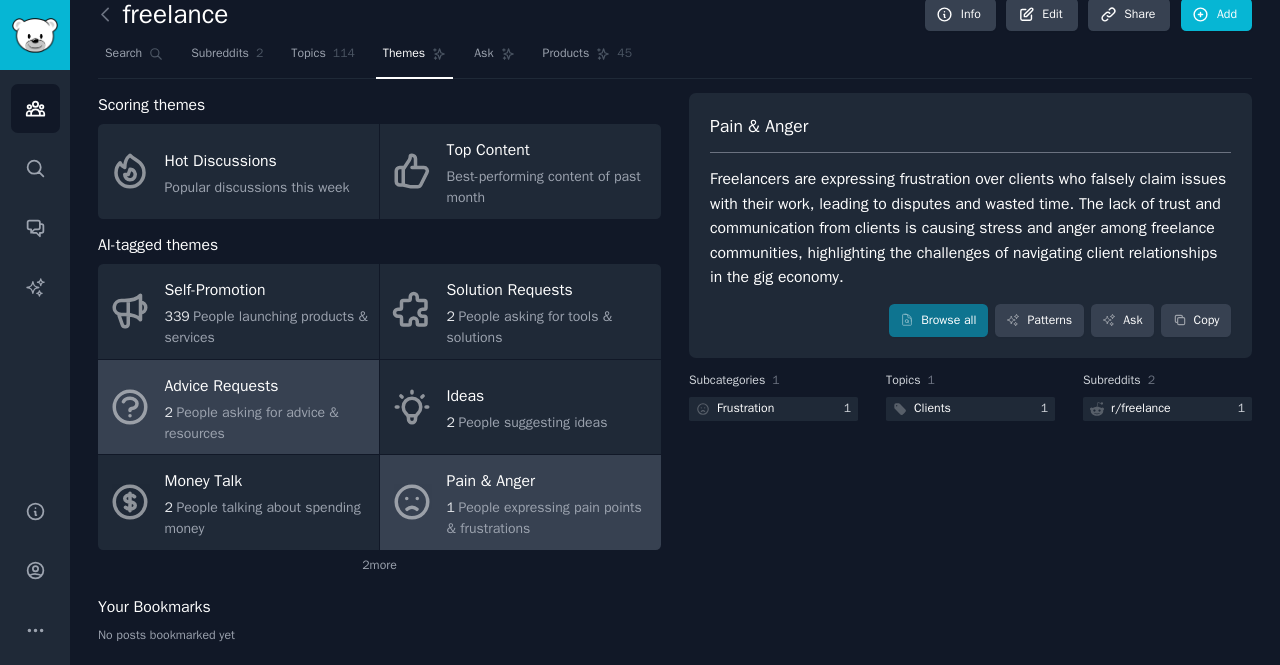 click on "2 People asking for advice & resources" at bounding box center [267, 423] 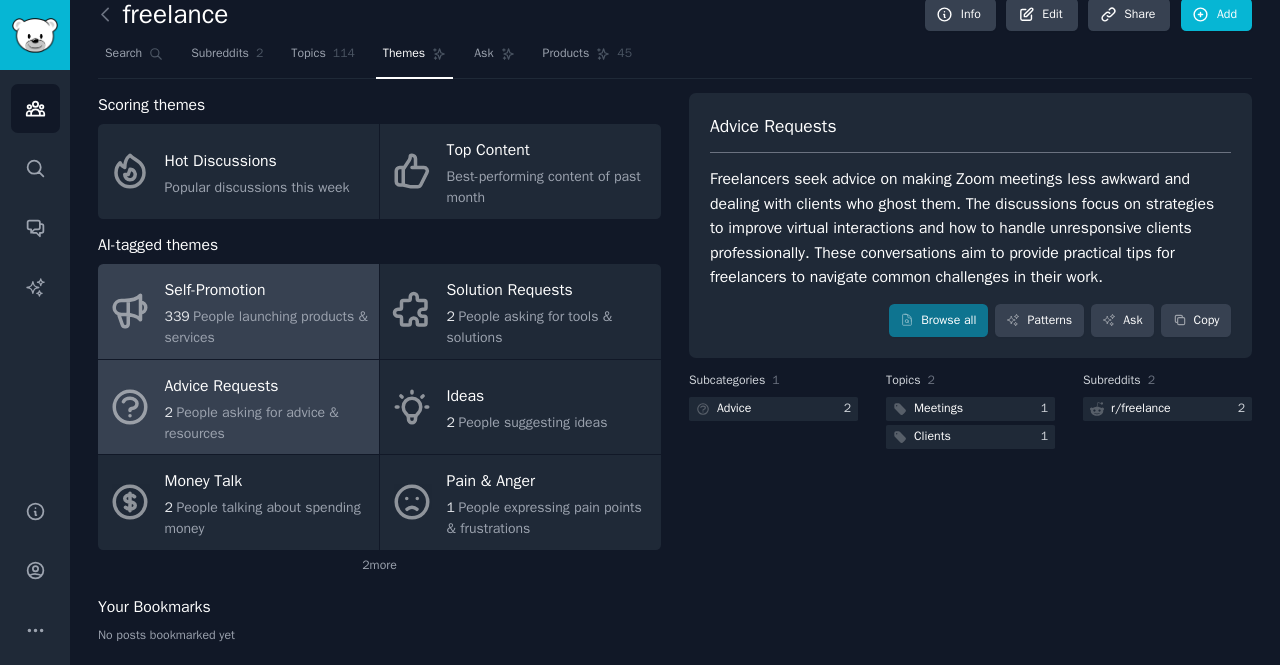 click on "339 People launching products & services" at bounding box center [267, 327] 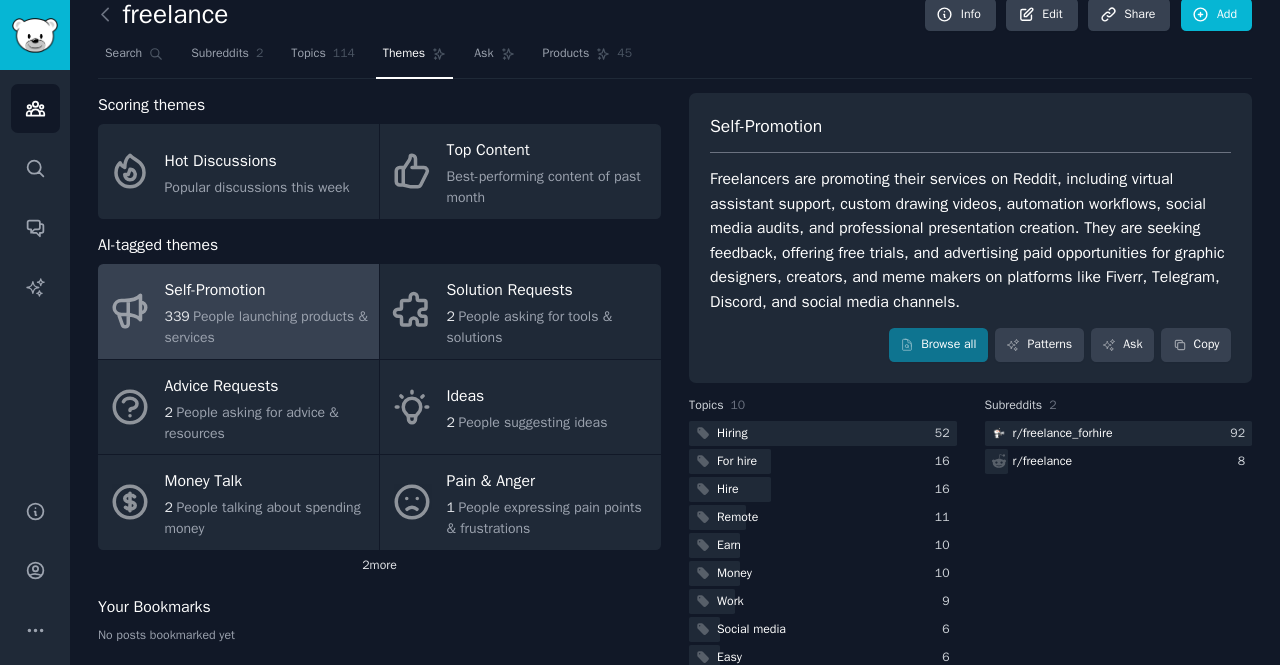 click on "2  more" 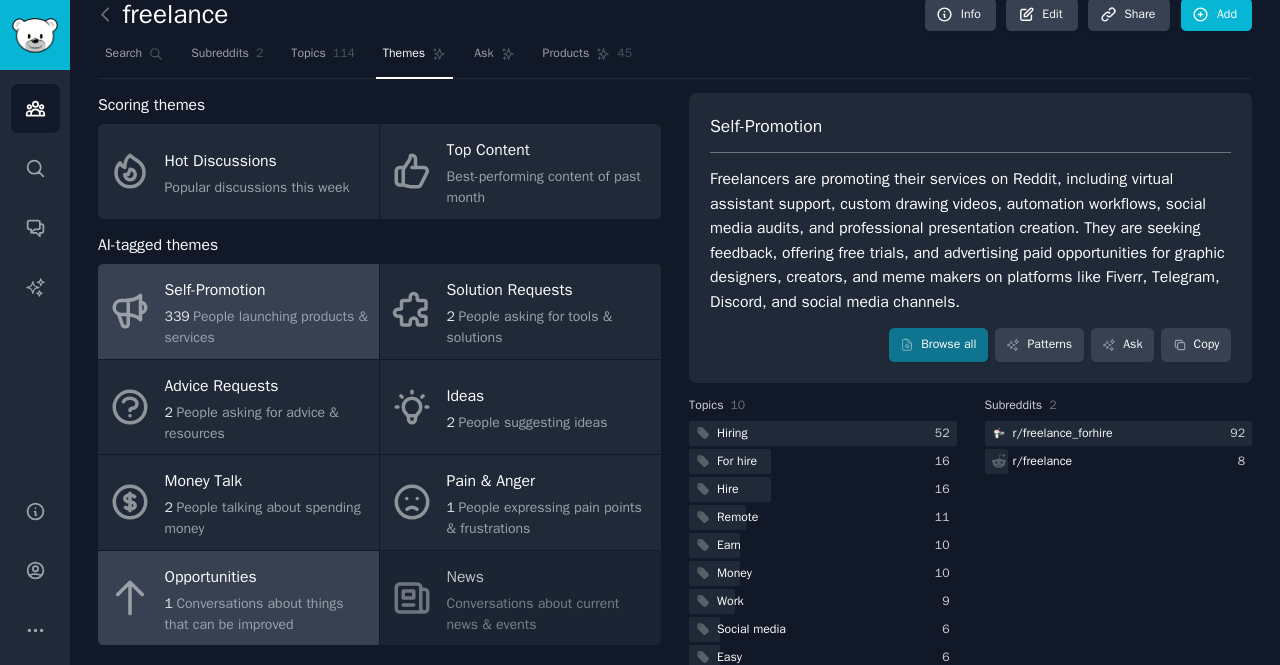 click on "Opportunities" at bounding box center (267, 577) 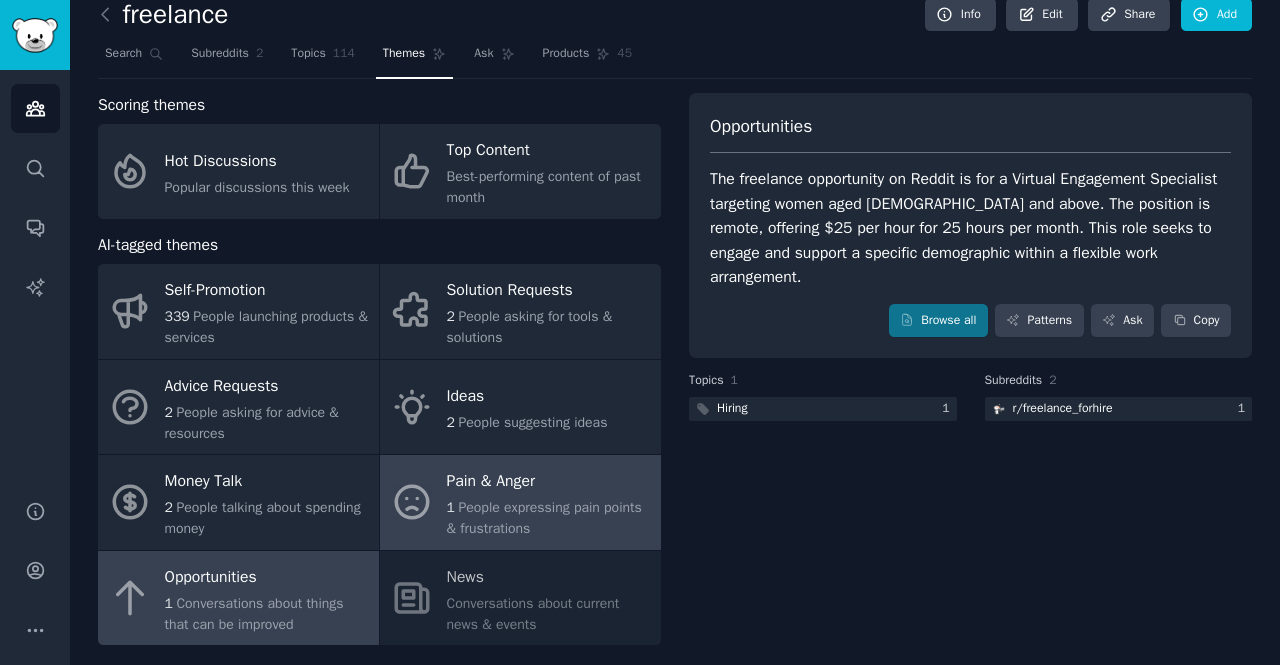 click on "1 People expressing pain points & frustrations" at bounding box center (549, 518) 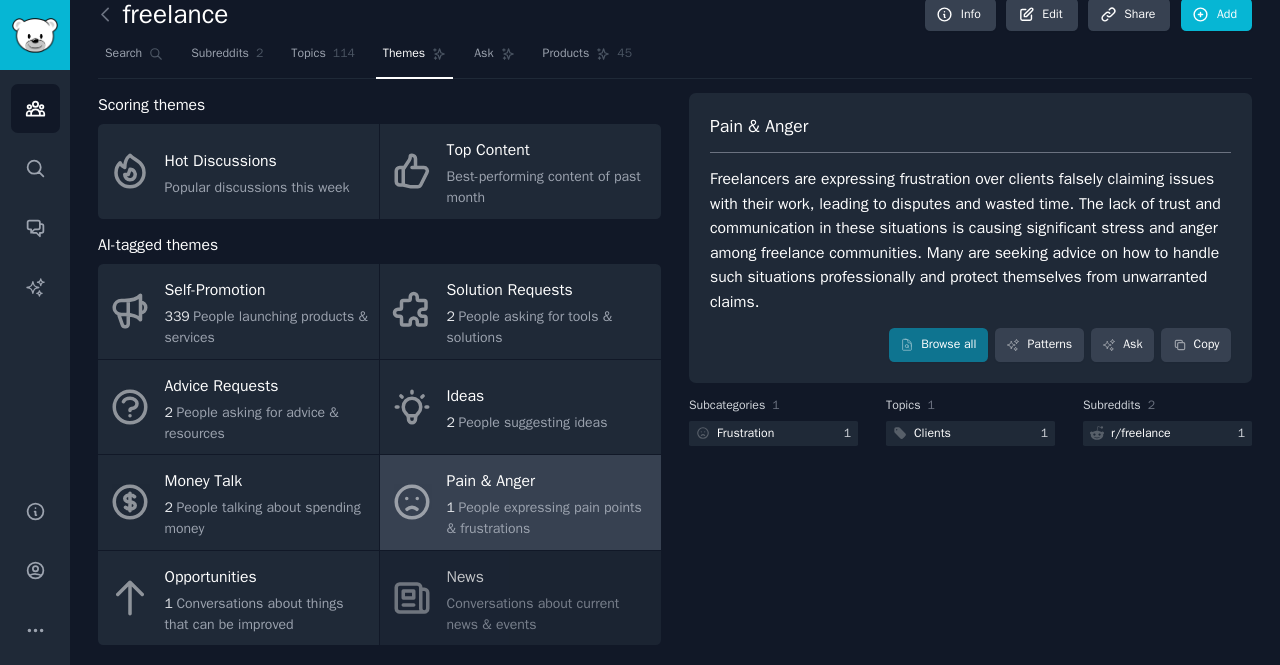 scroll, scrollTop: 0, scrollLeft: 0, axis: both 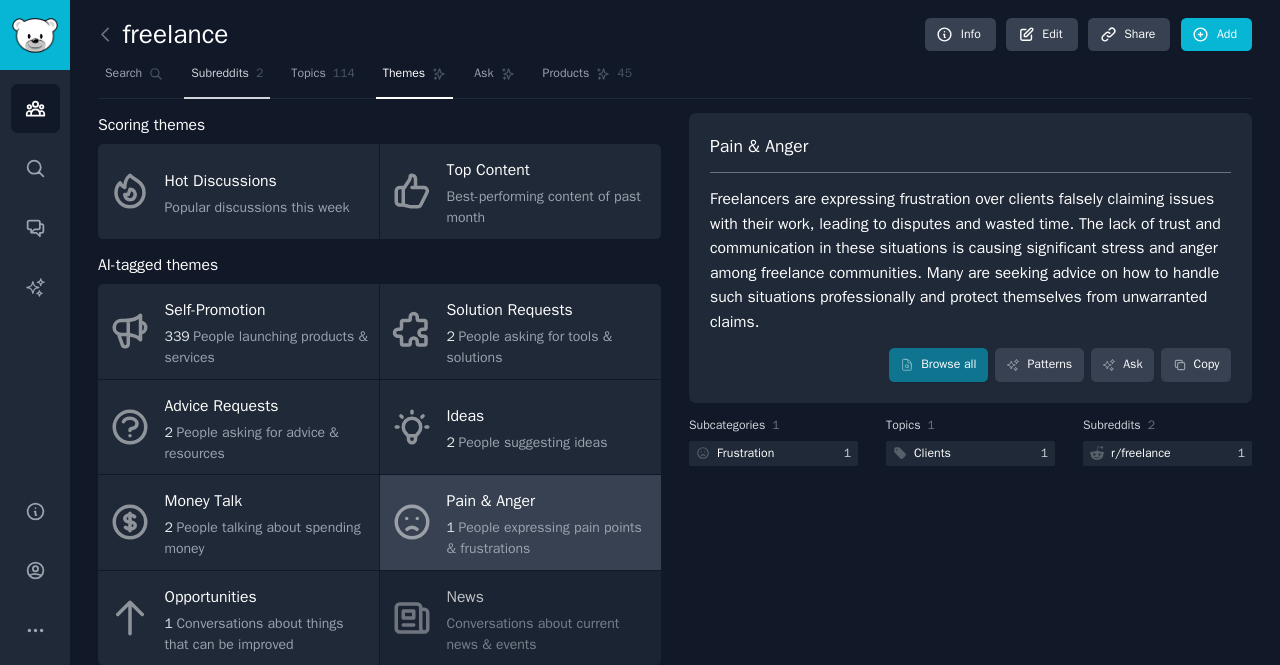 click on "Subreddits" at bounding box center (220, 74) 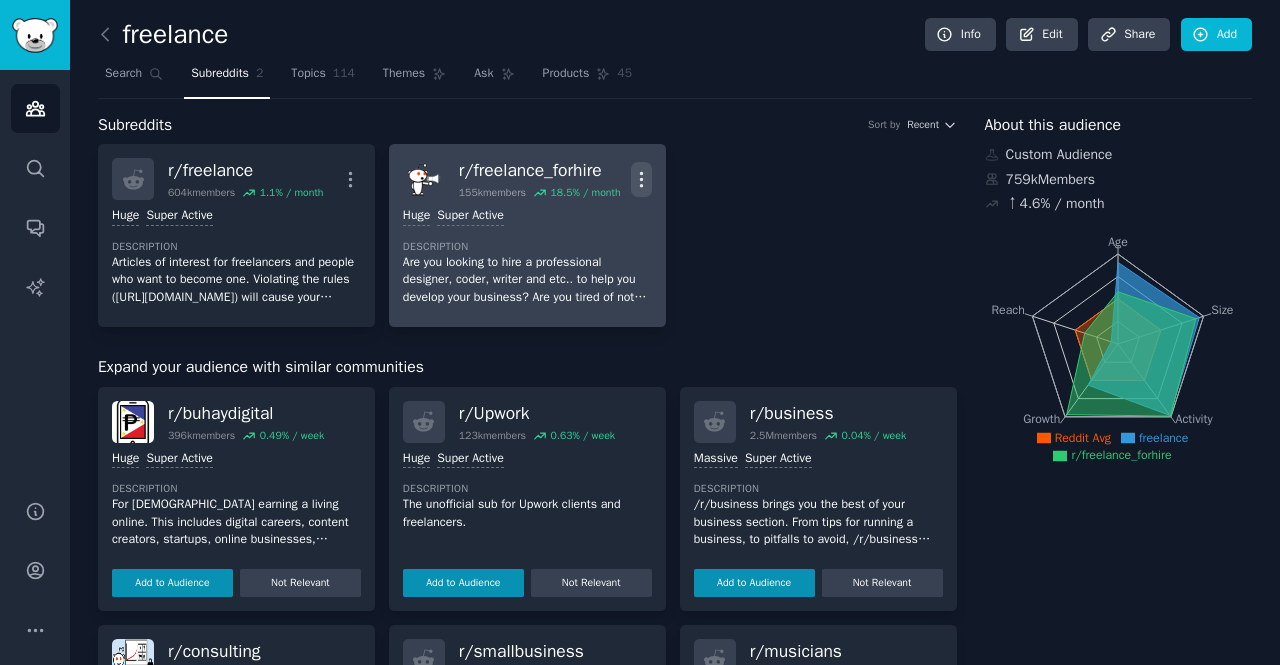click 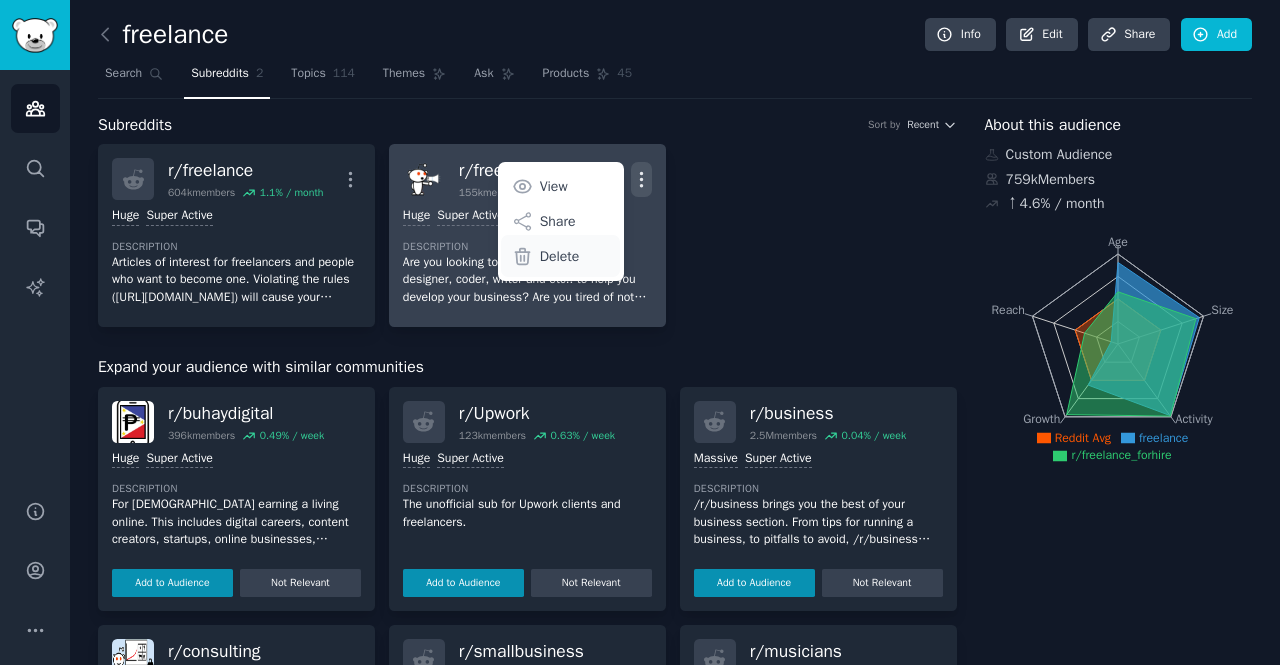 click on "Delete" at bounding box center (560, 256) 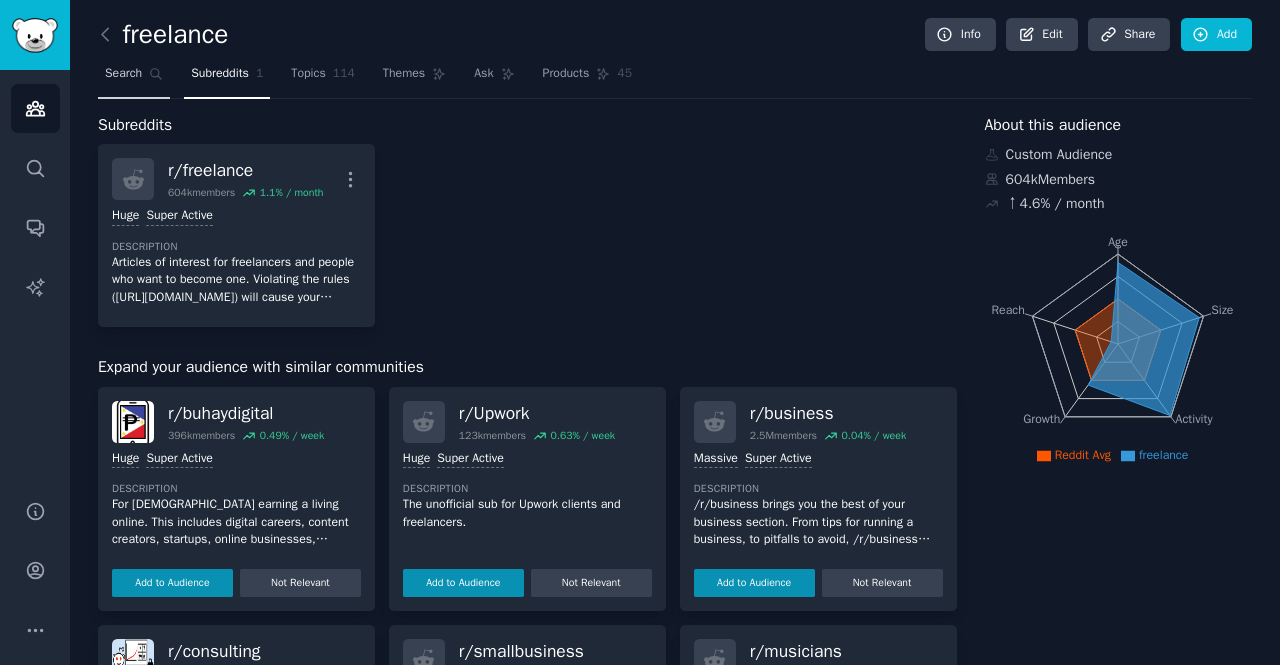click on "Search" at bounding box center [123, 74] 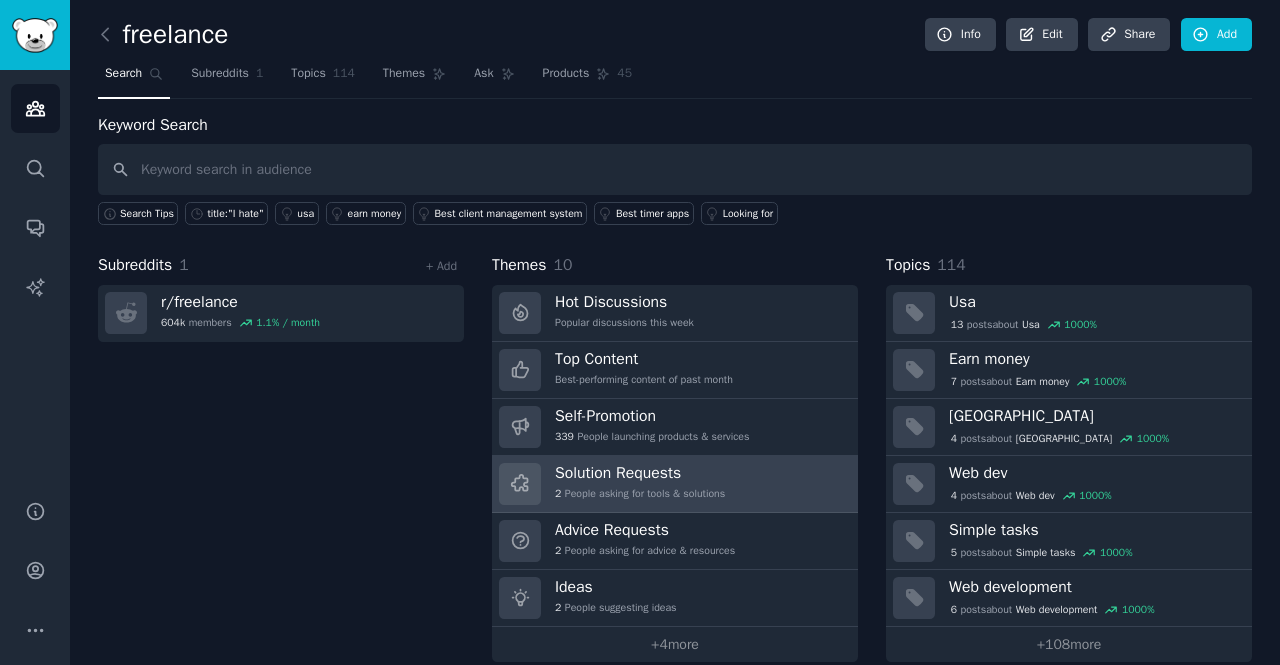 click on "Solution Requests 2 People asking for tools & solutions" at bounding box center [640, 484] 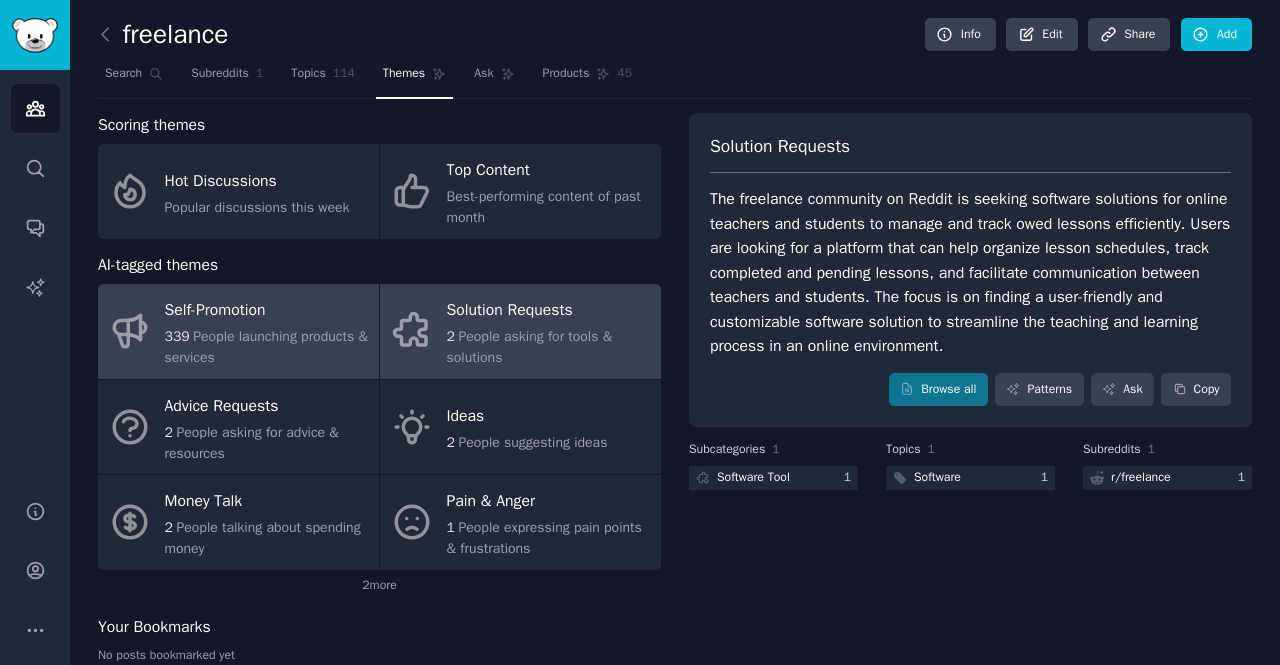 click on "Self-Promotion" at bounding box center (267, 311) 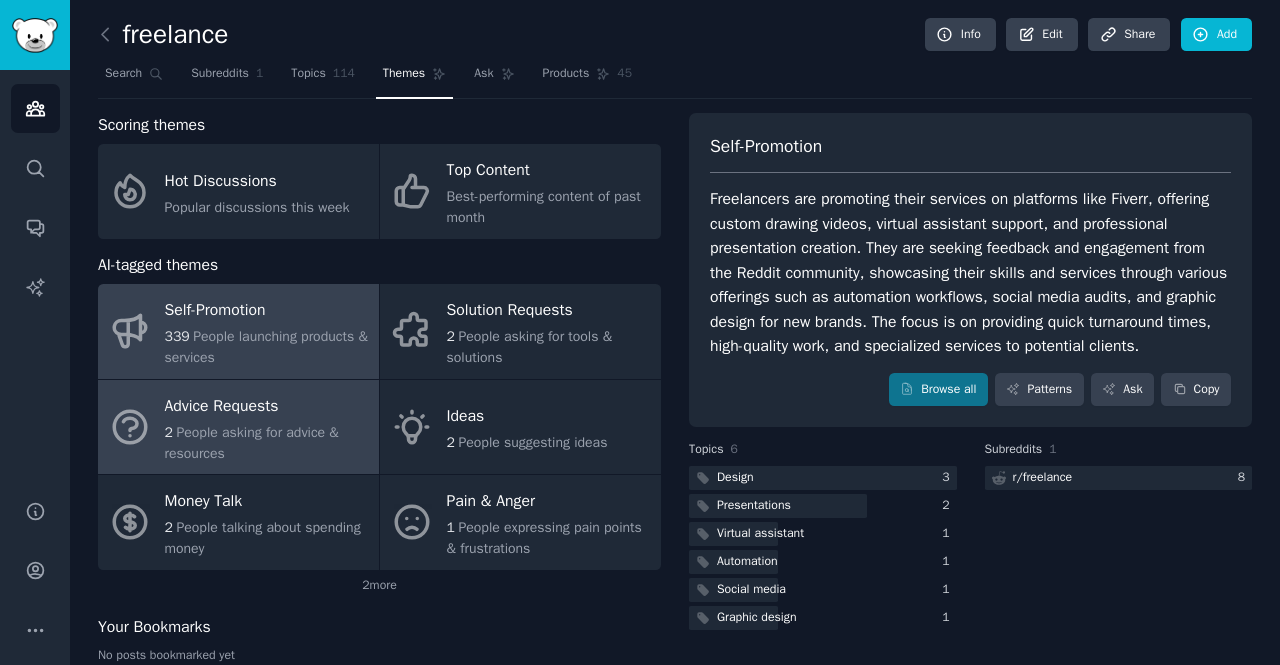 click on "Advice Requests" at bounding box center [267, 406] 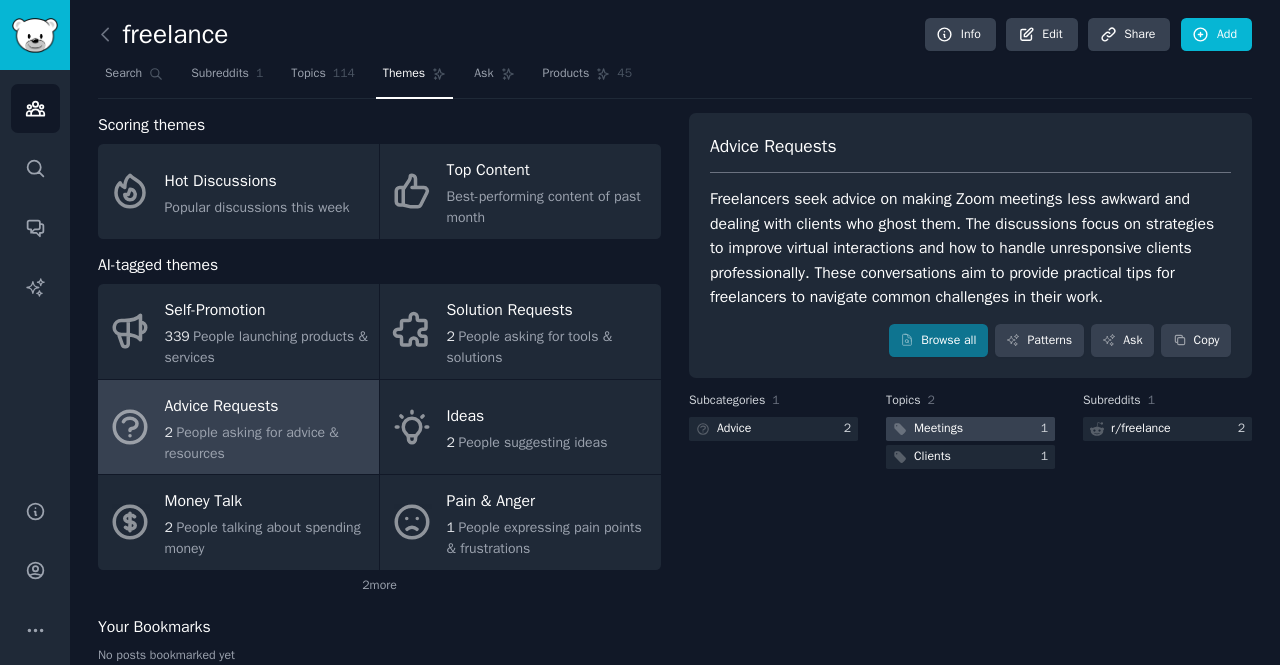click at bounding box center [970, 429] 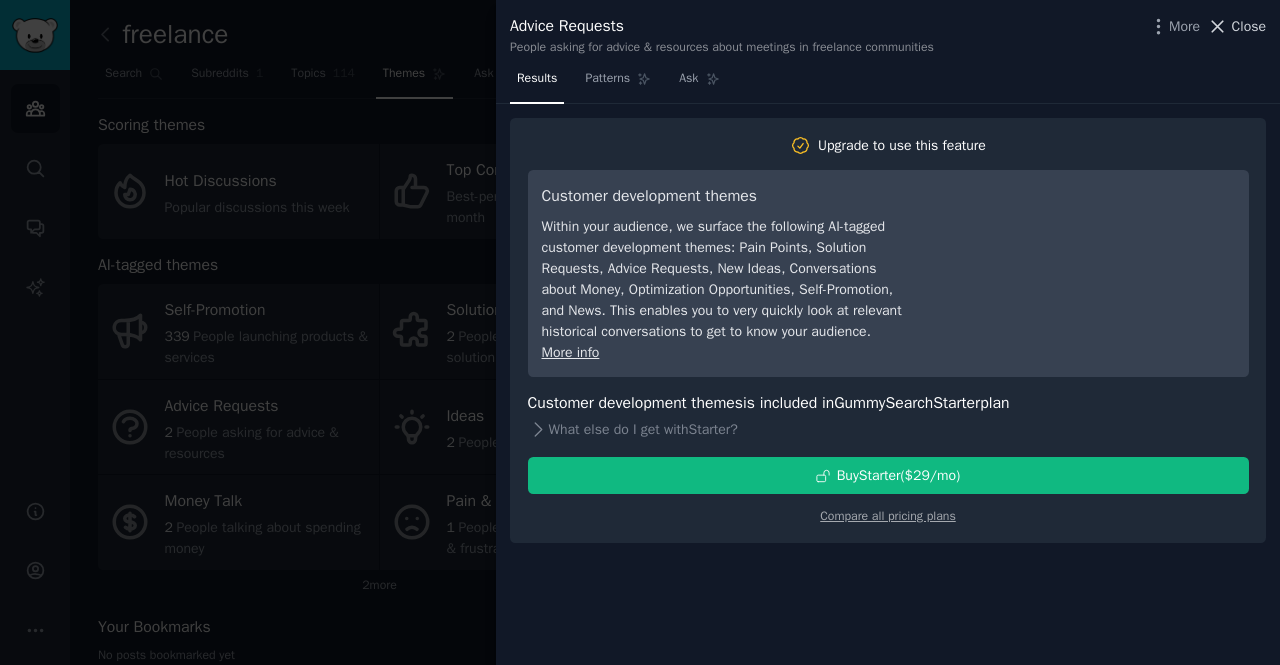 click 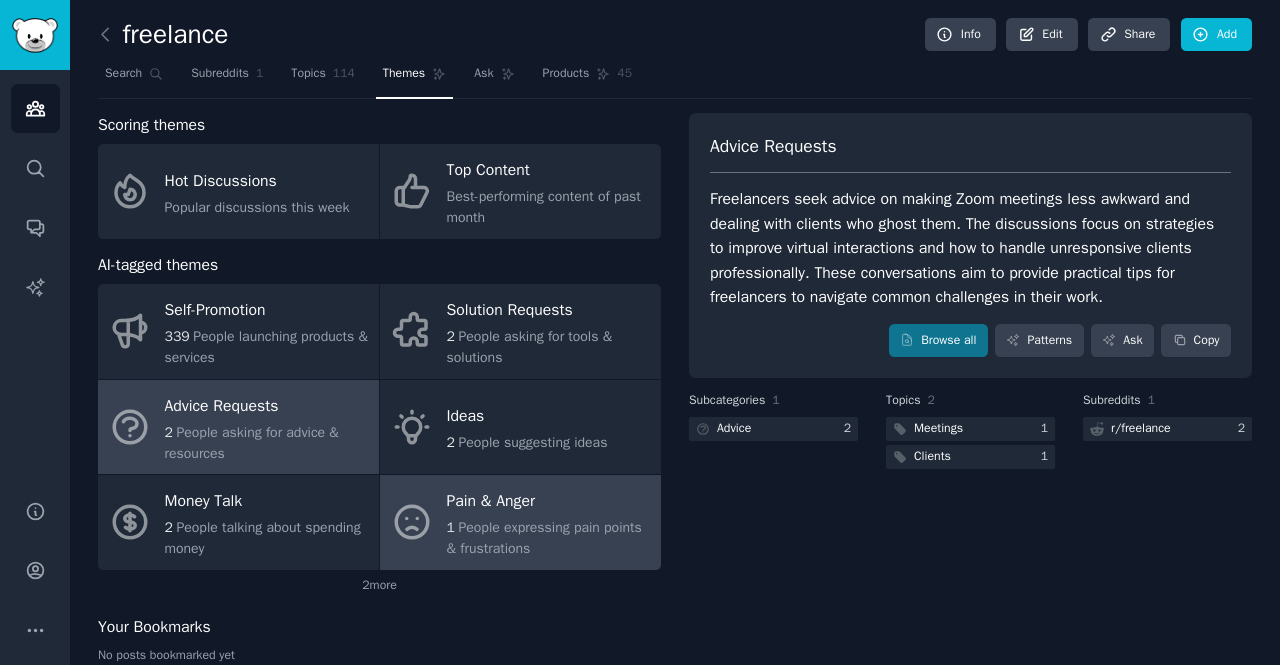 click on "1 People expressing pain points & frustrations" at bounding box center (549, 538) 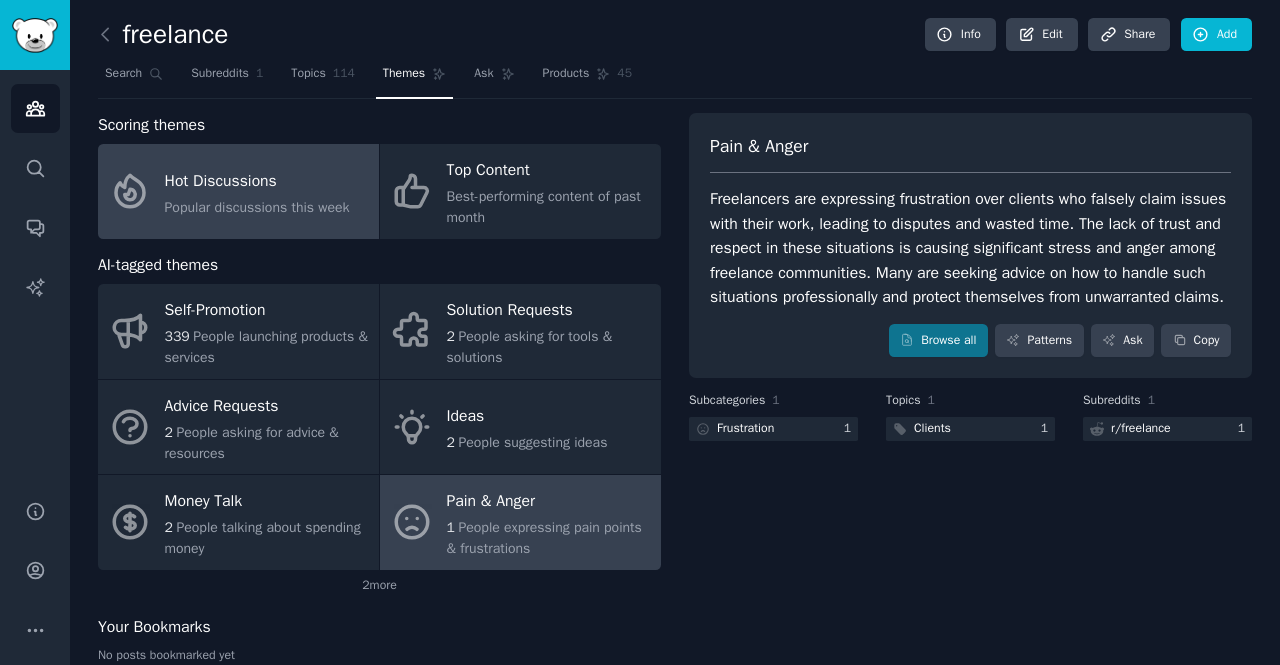 click on "Popular discussions this week" at bounding box center (257, 207) 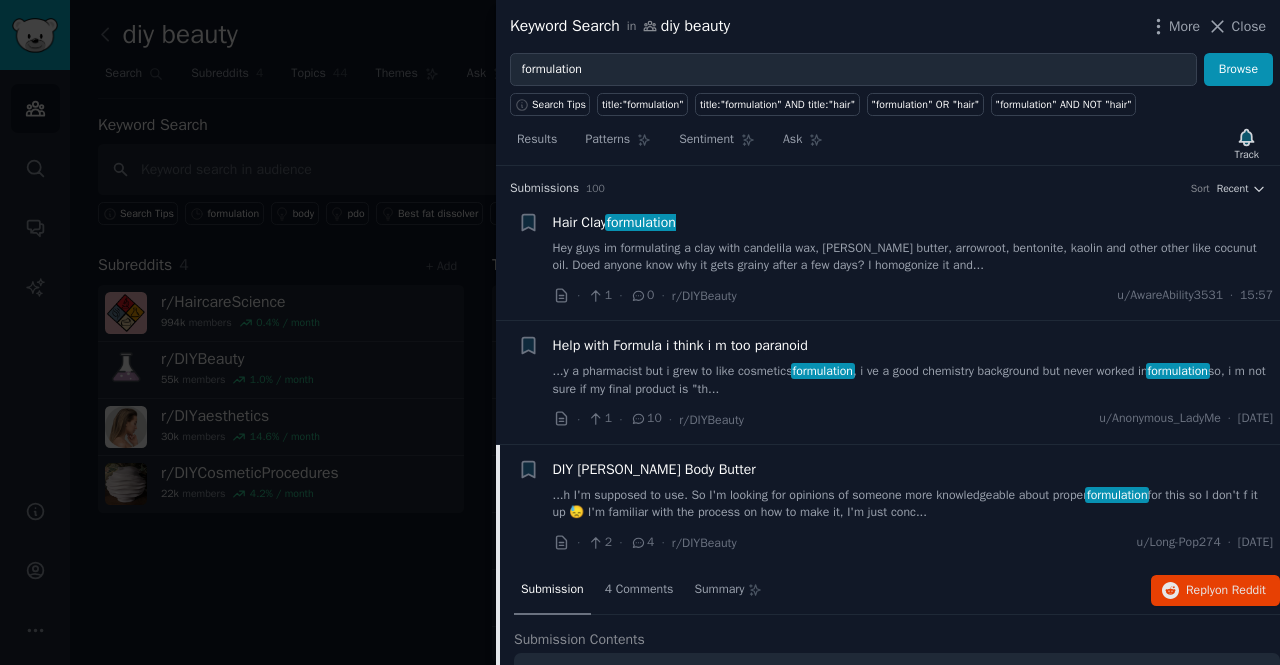scroll, scrollTop: 0, scrollLeft: 0, axis: both 